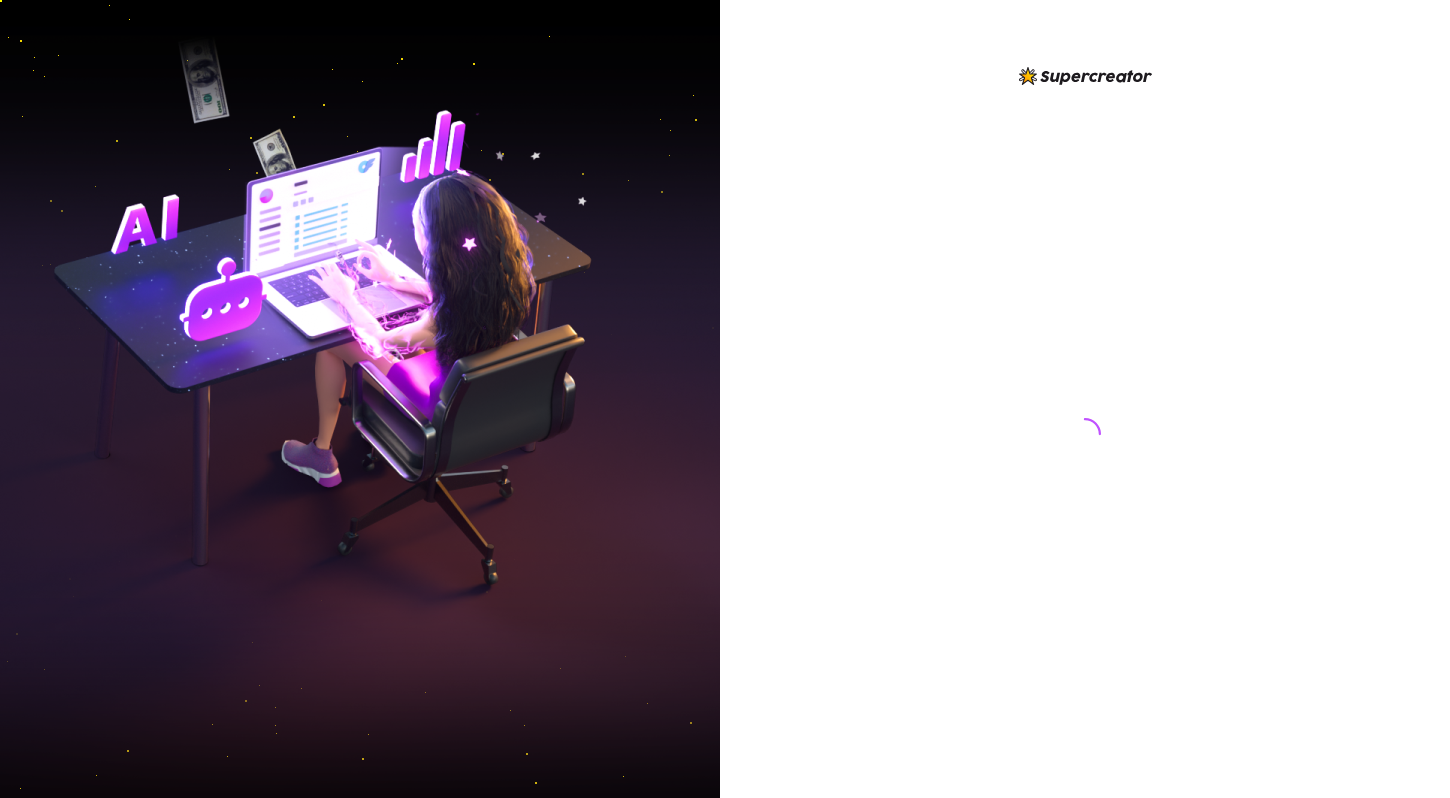 scroll, scrollTop: 0, scrollLeft: 0, axis: both 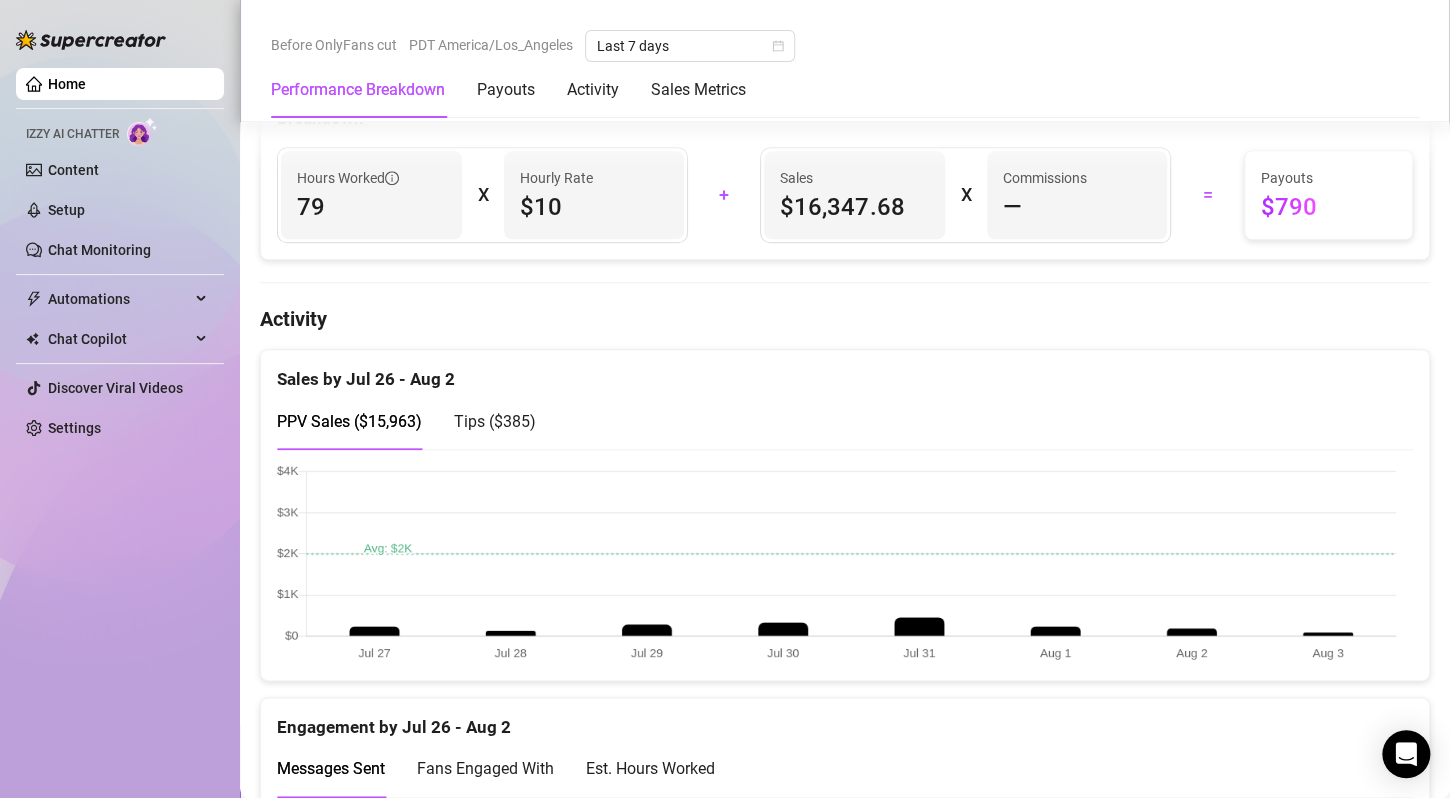 drag, startPoint x: 1239, startPoint y: 473, endPoint x: 1255, endPoint y: 472, distance: 16.03122 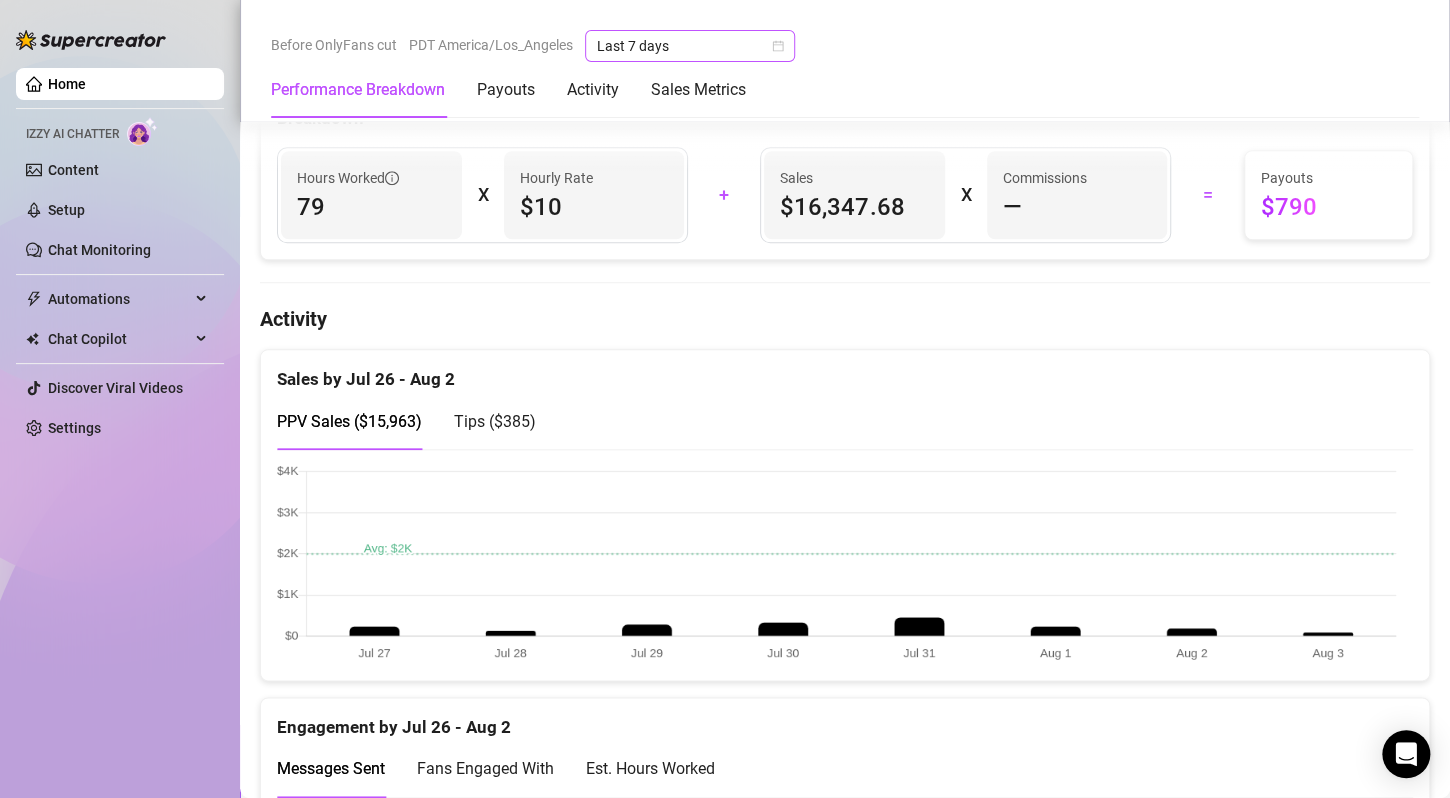 click on "Last 7 days" at bounding box center [690, 46] 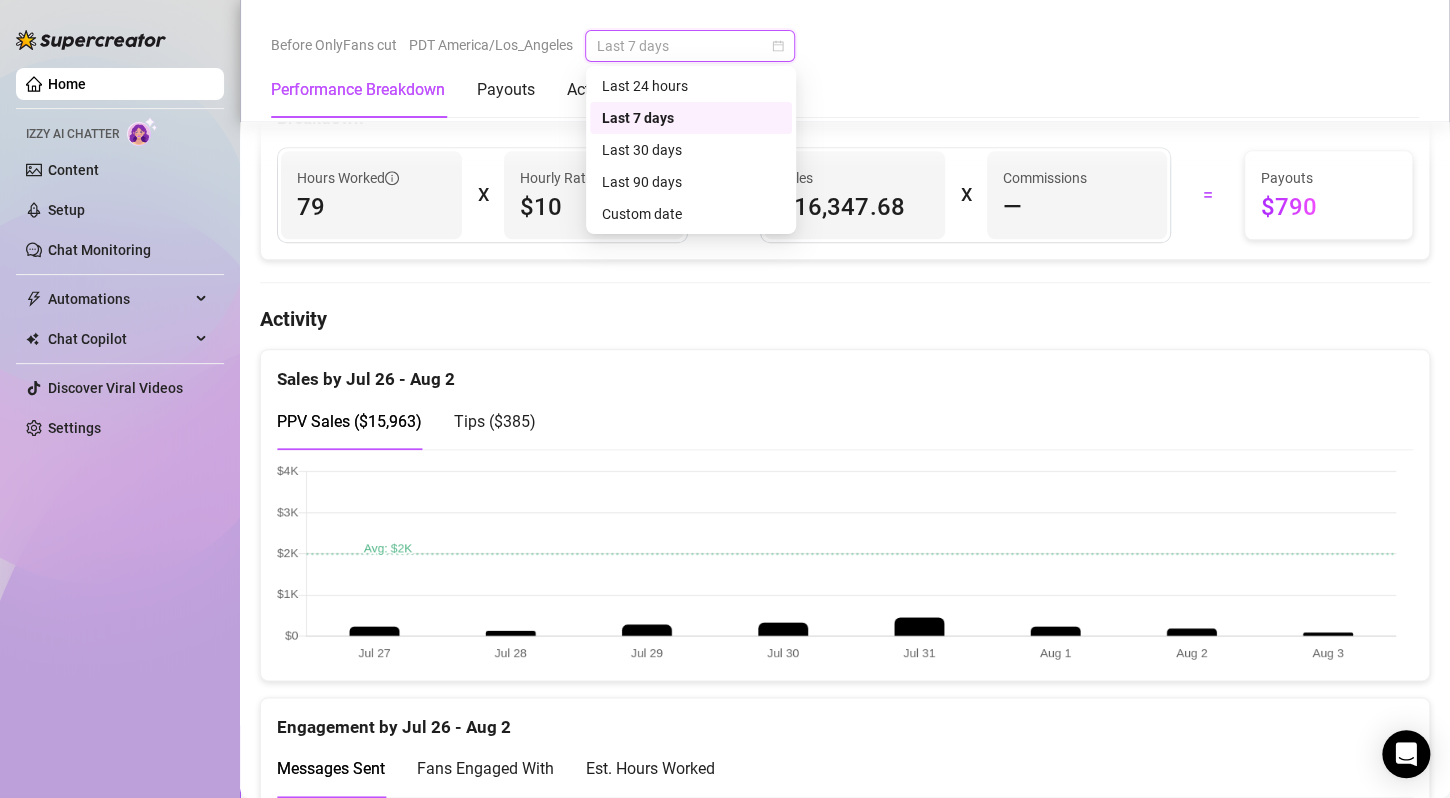 drag, startPoint x: 783, startPoint y: 62, endPoint x: 802, endPoint y: 52, distance: 21.470911 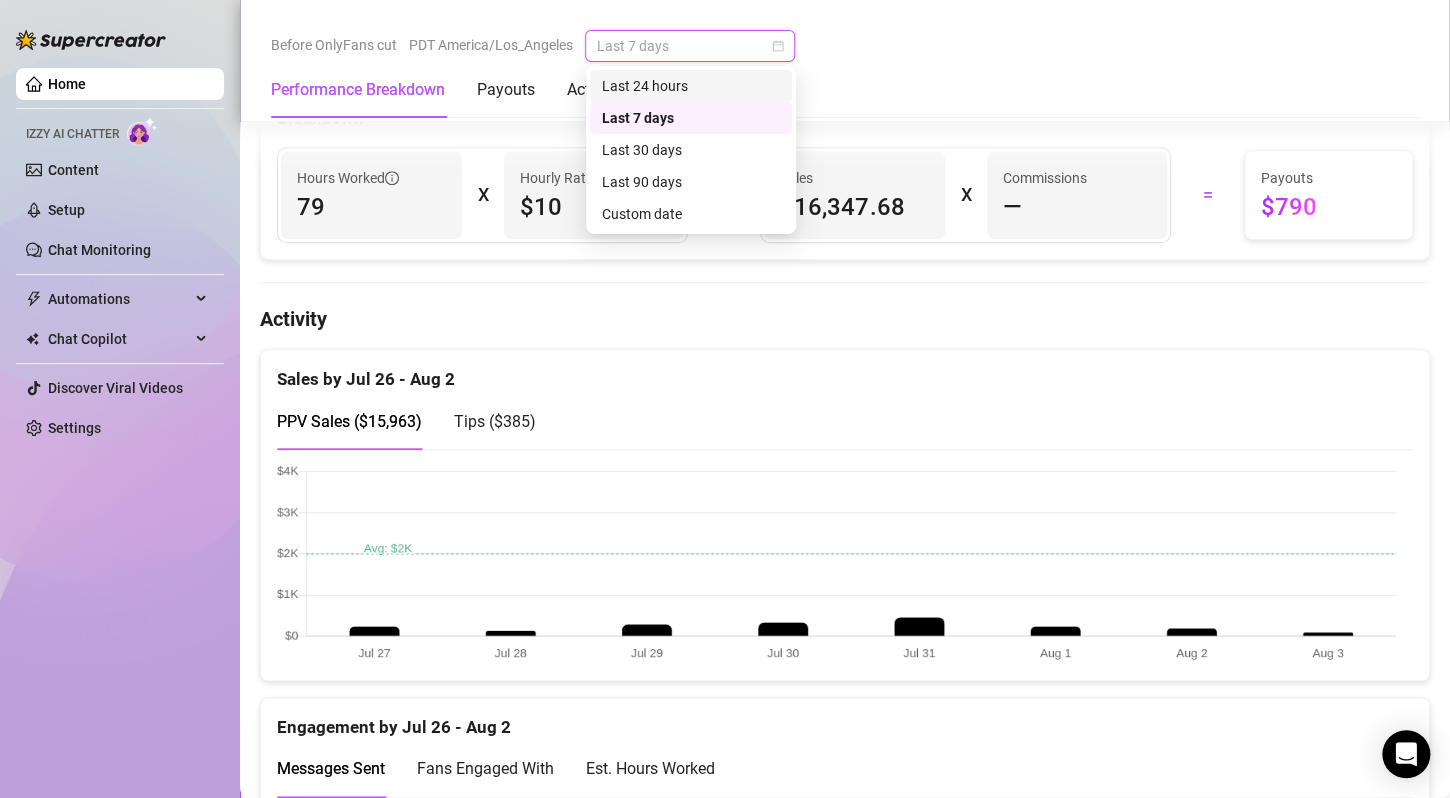 click 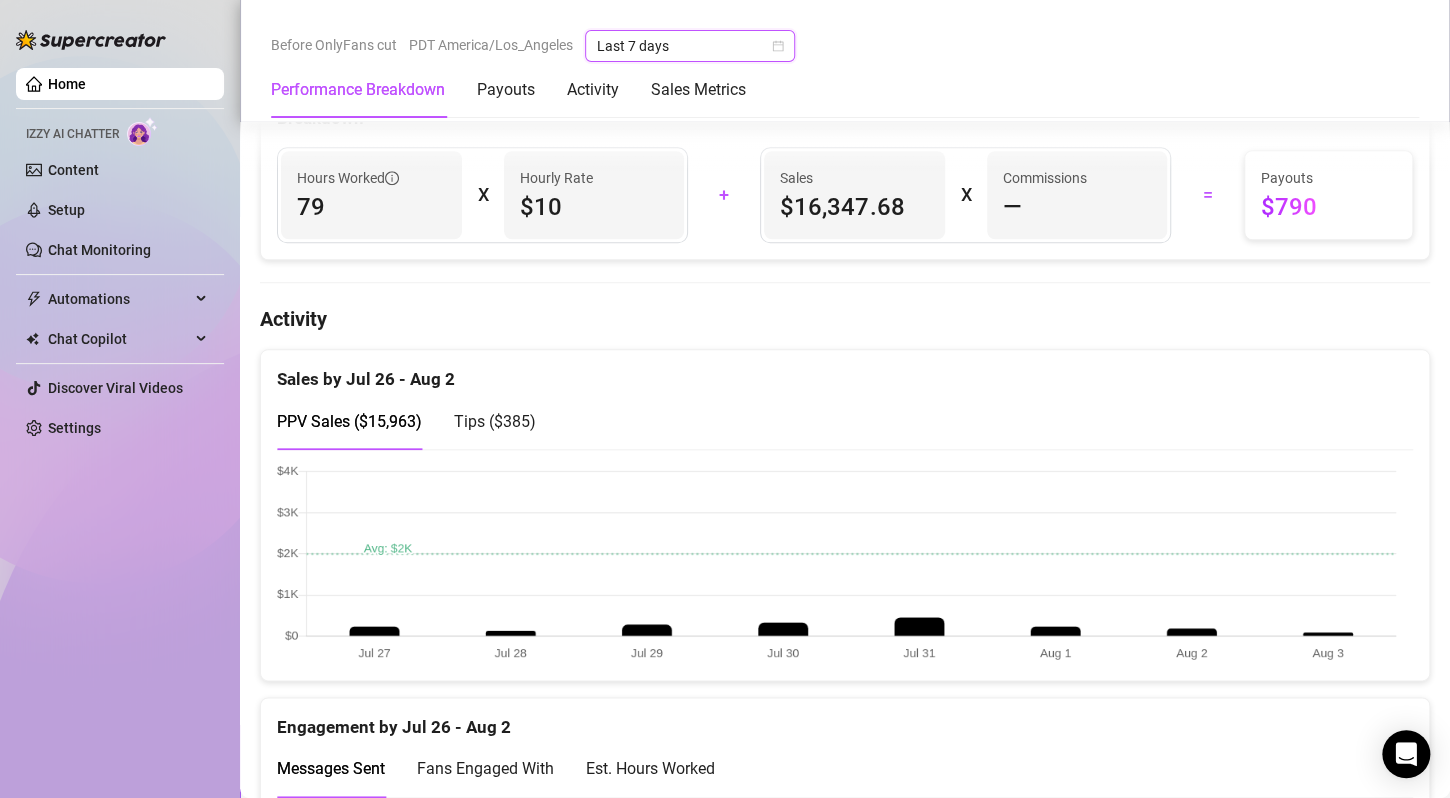click 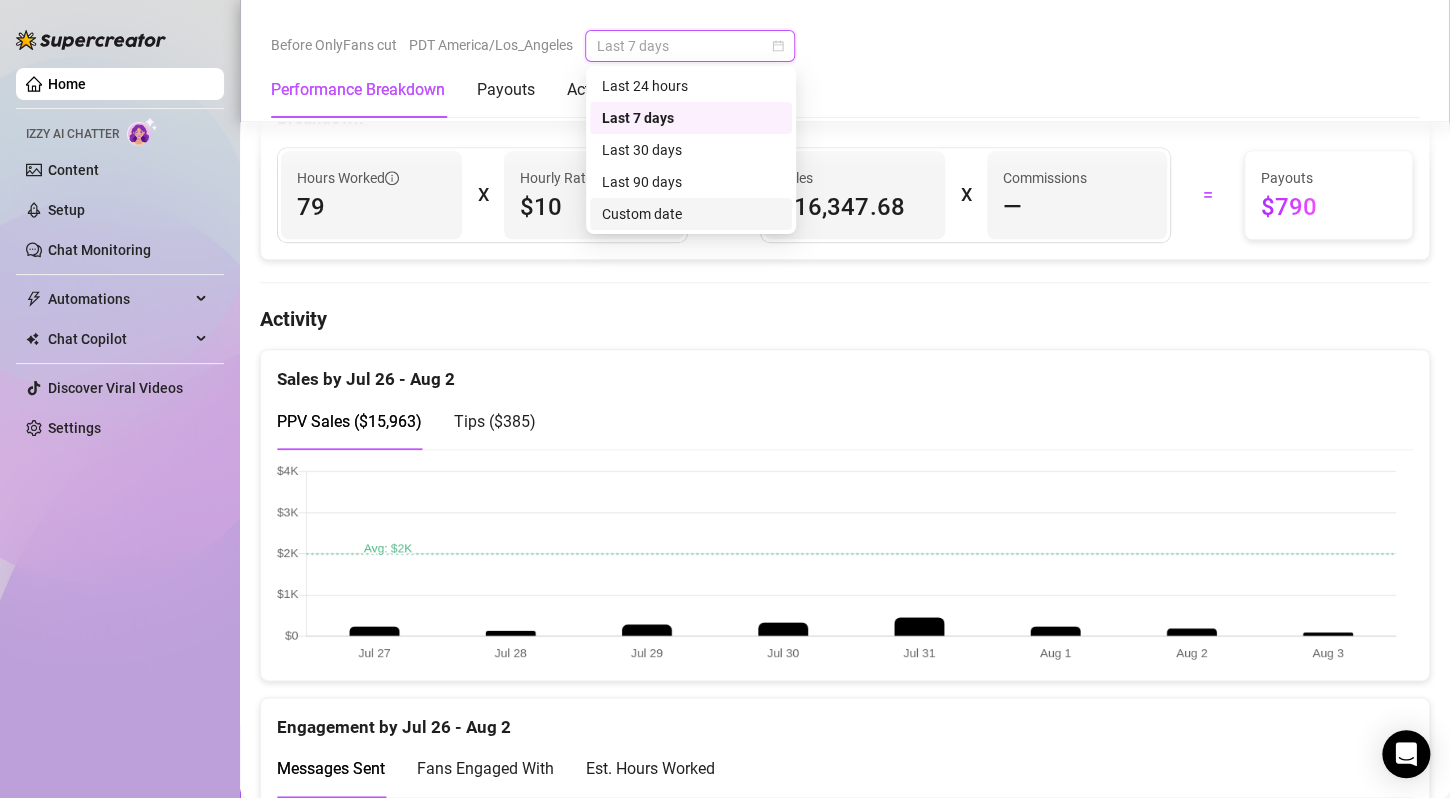 click on "Custom date" at bounding box center (691, 214) 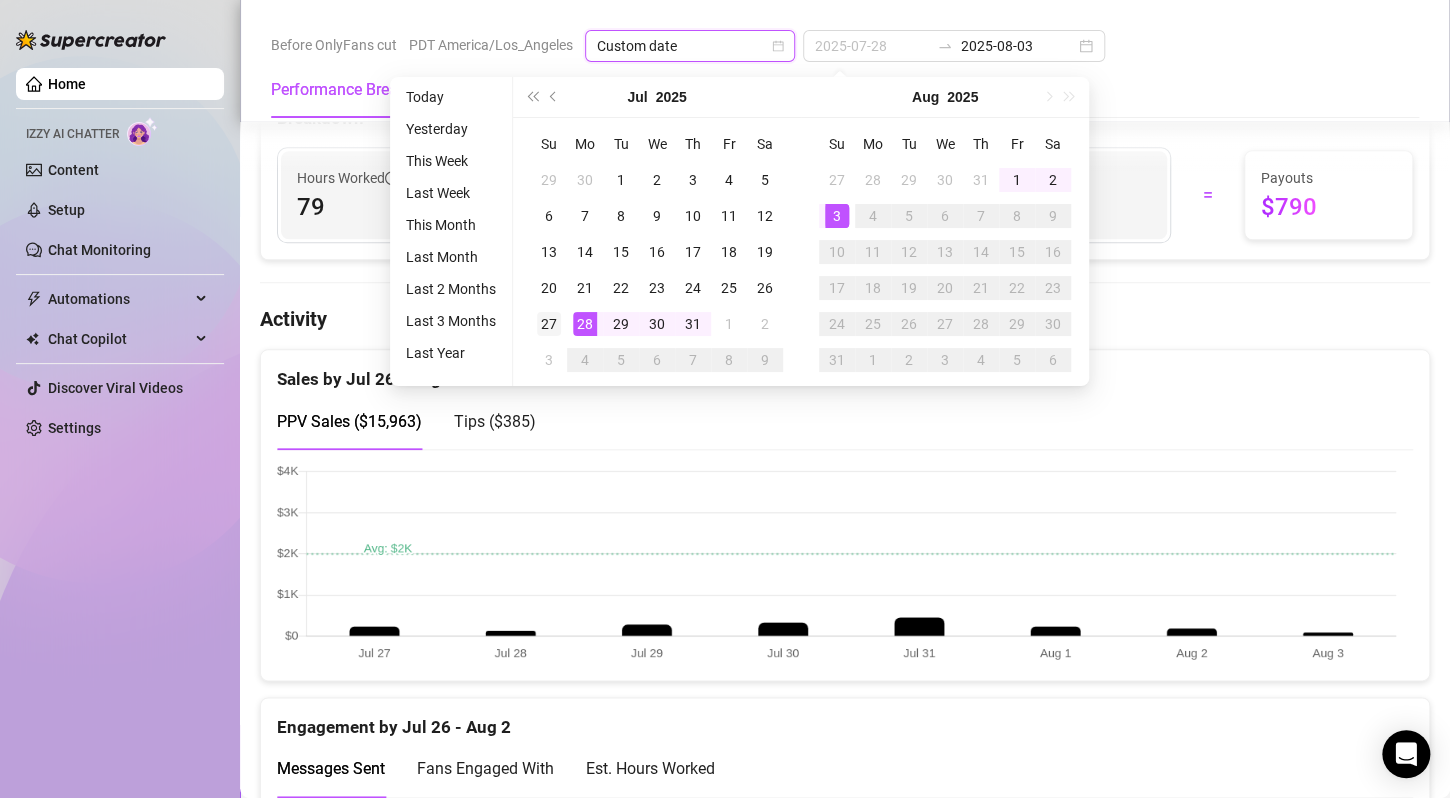 type on "2025-07-27" 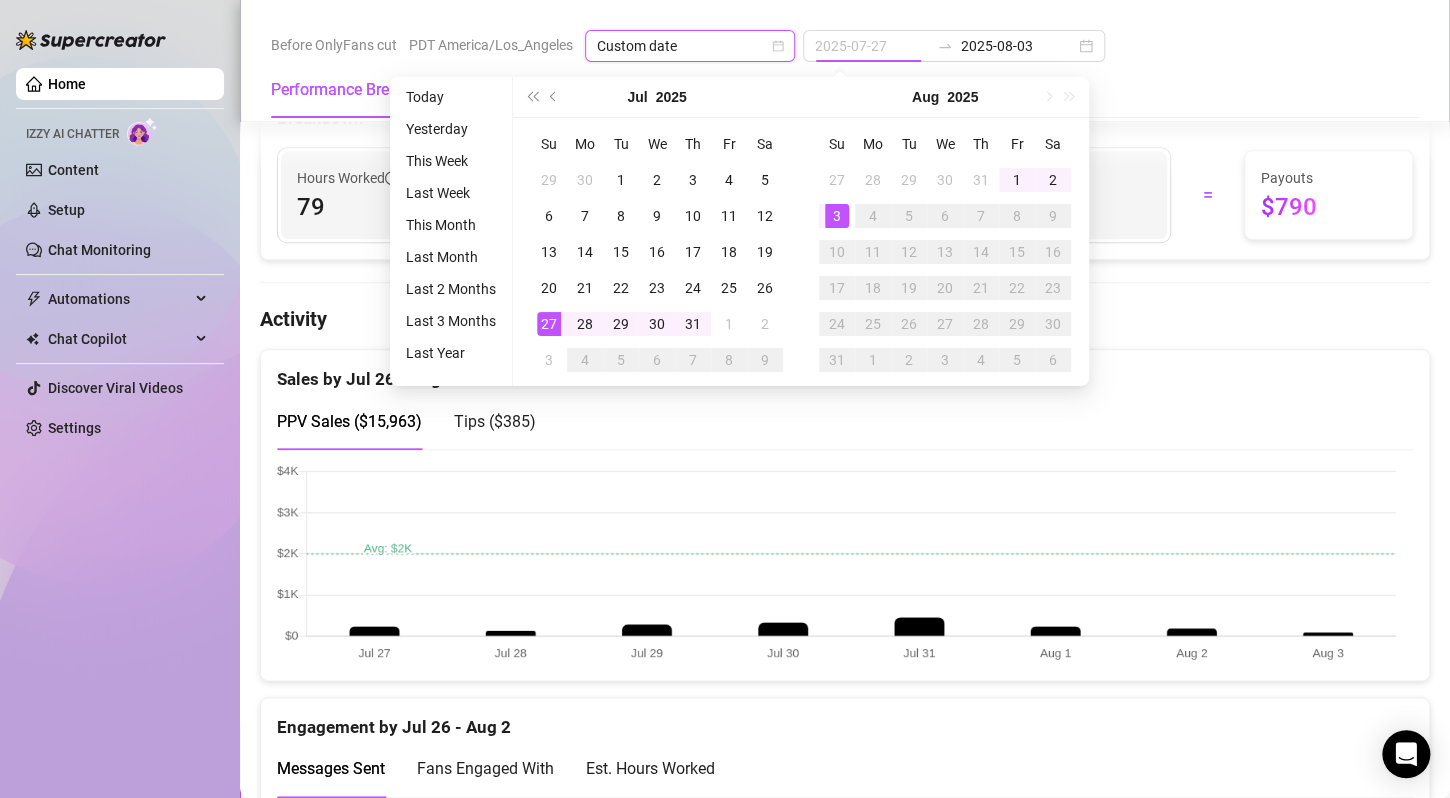 click on "27" at bounding box center [549, 324] 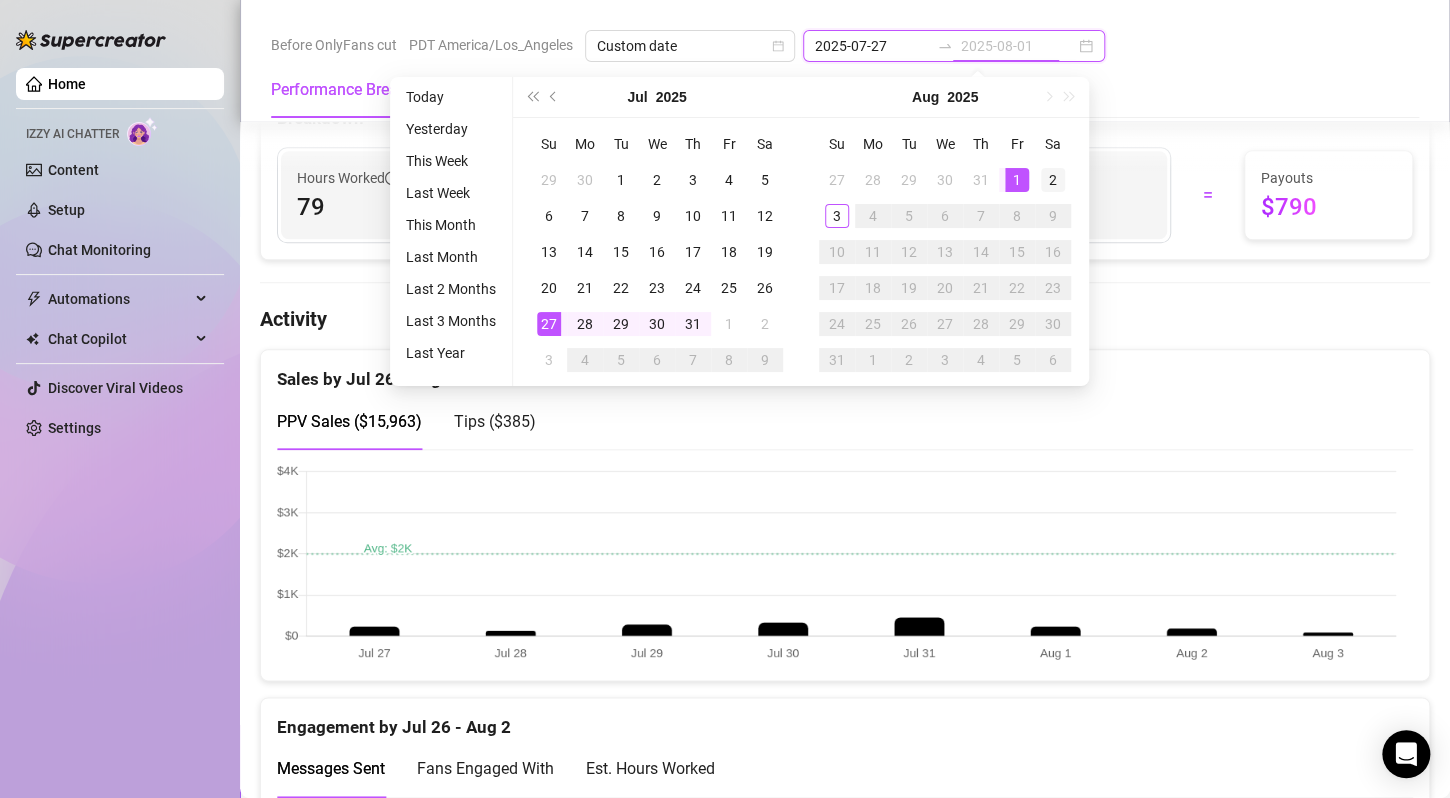 type on "2025-08-02" 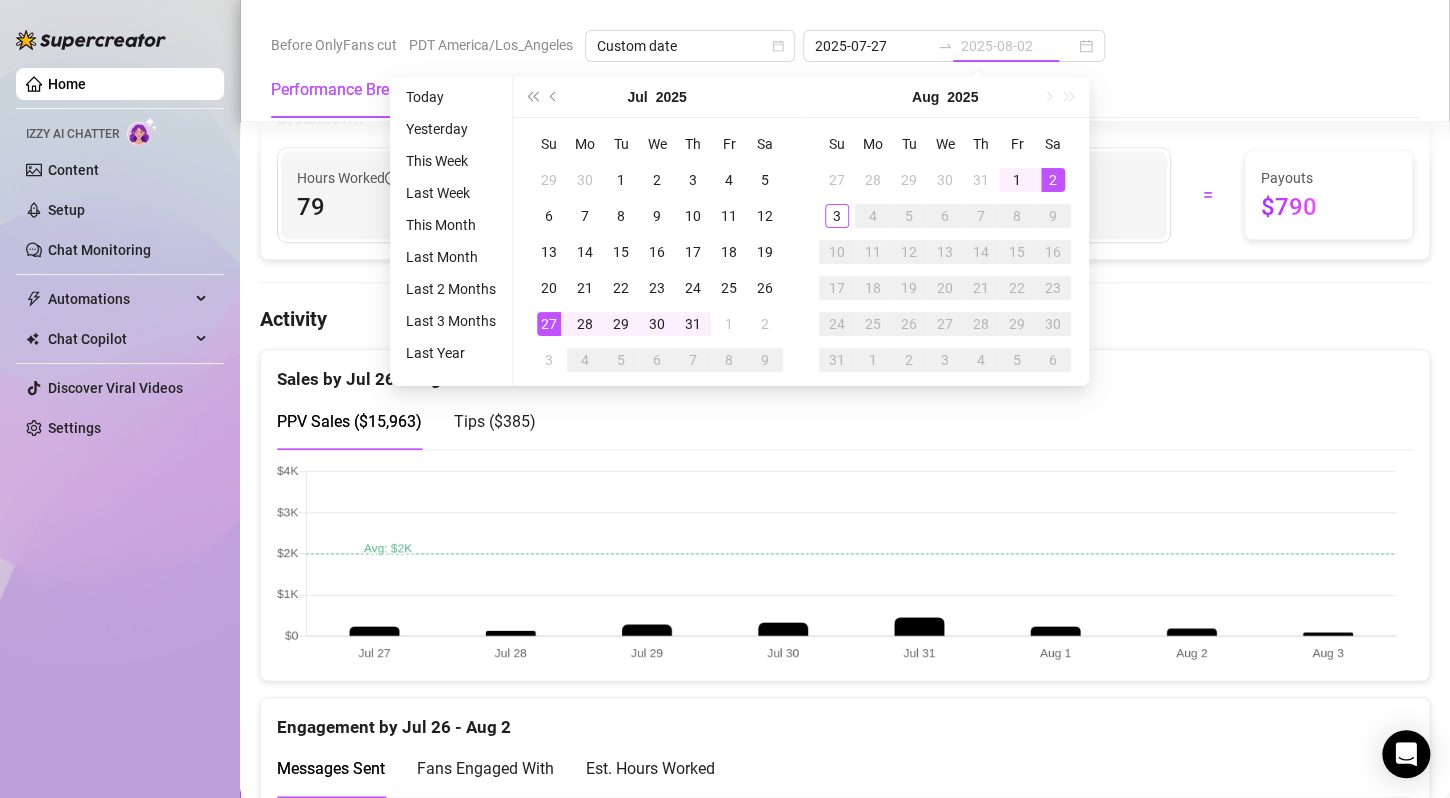 click on "2" at bounding box center (1053, 180) 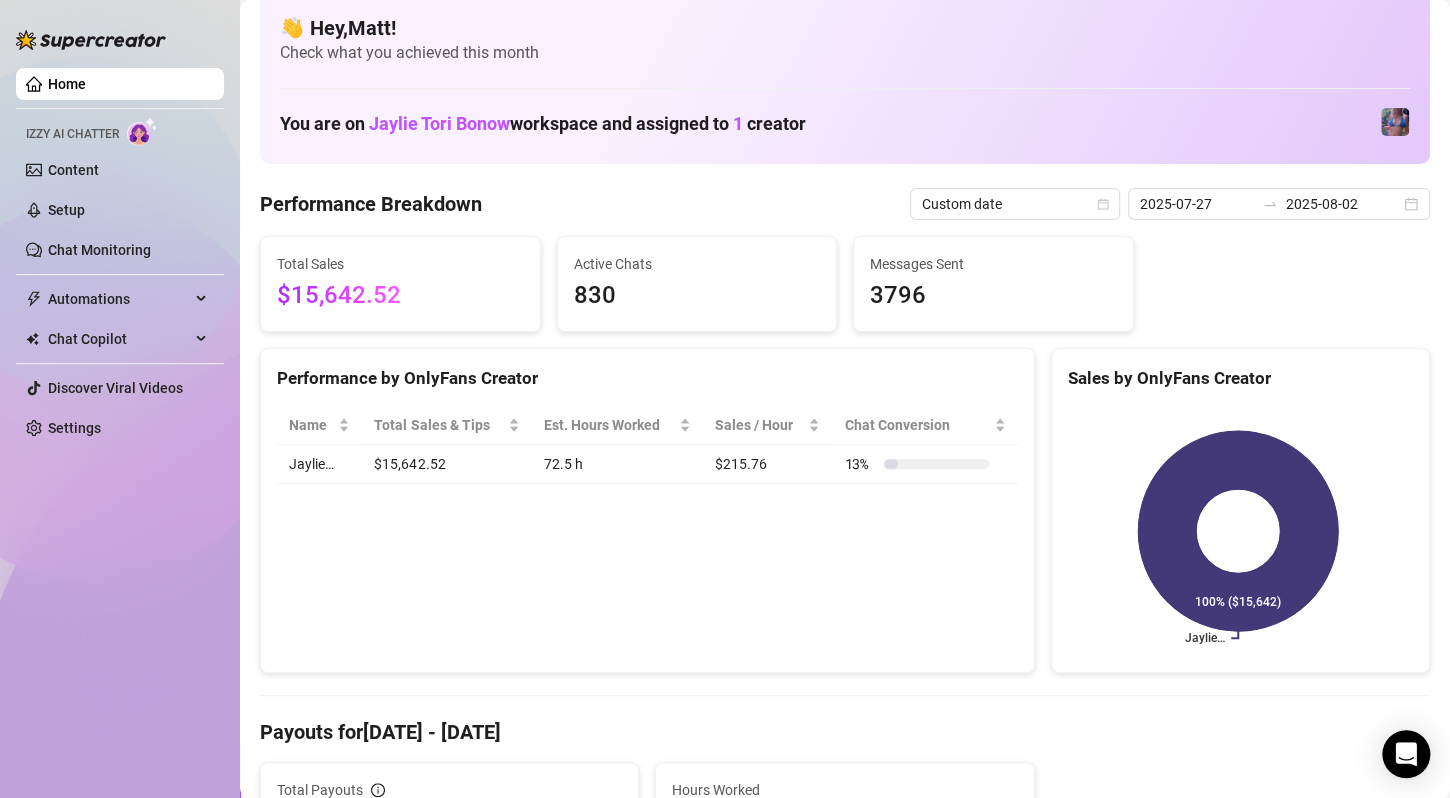 scroll, scrollTop: 0, scrollLeft: 0, axis: both 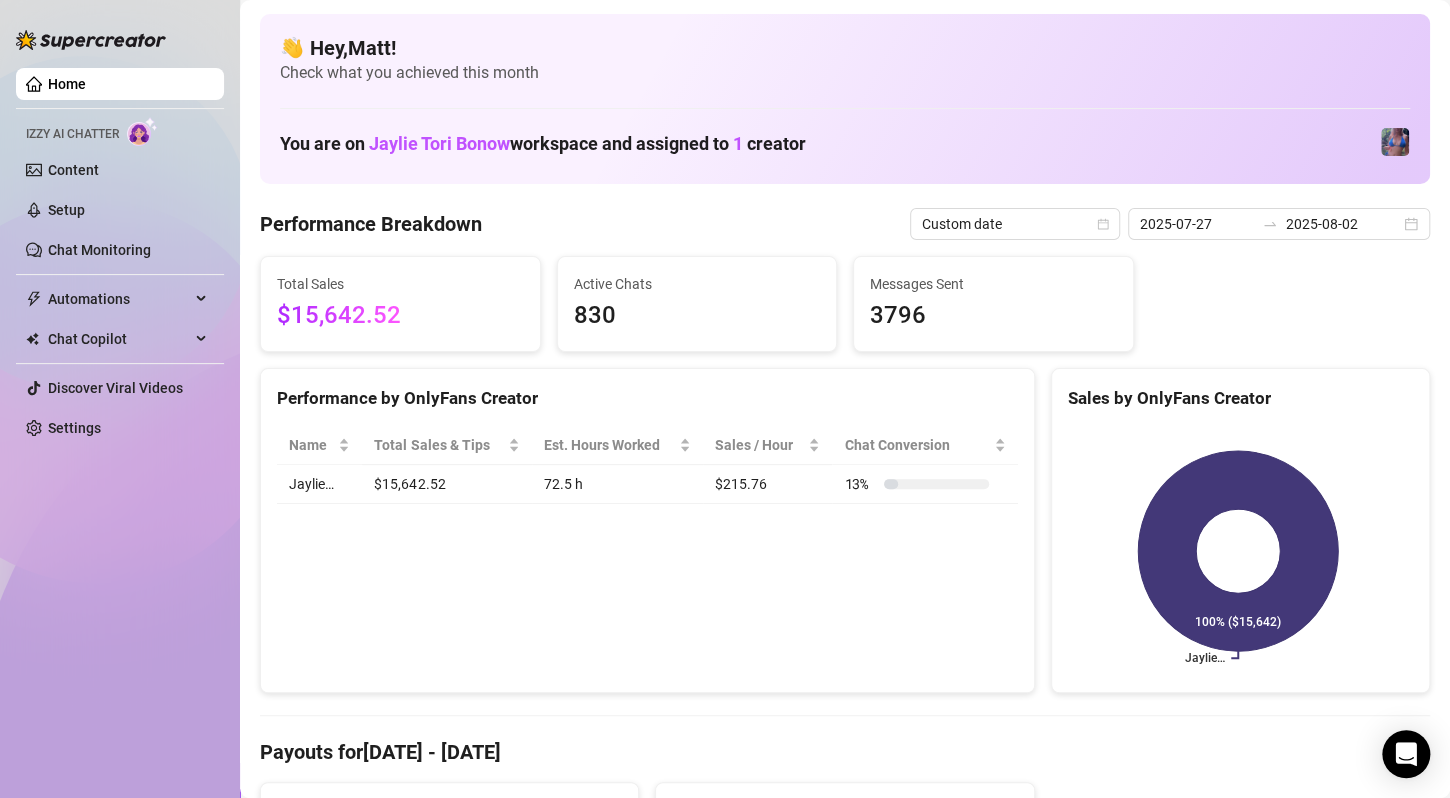 click on "Total Sales $15,642.52" at bounding box center (400, 304) 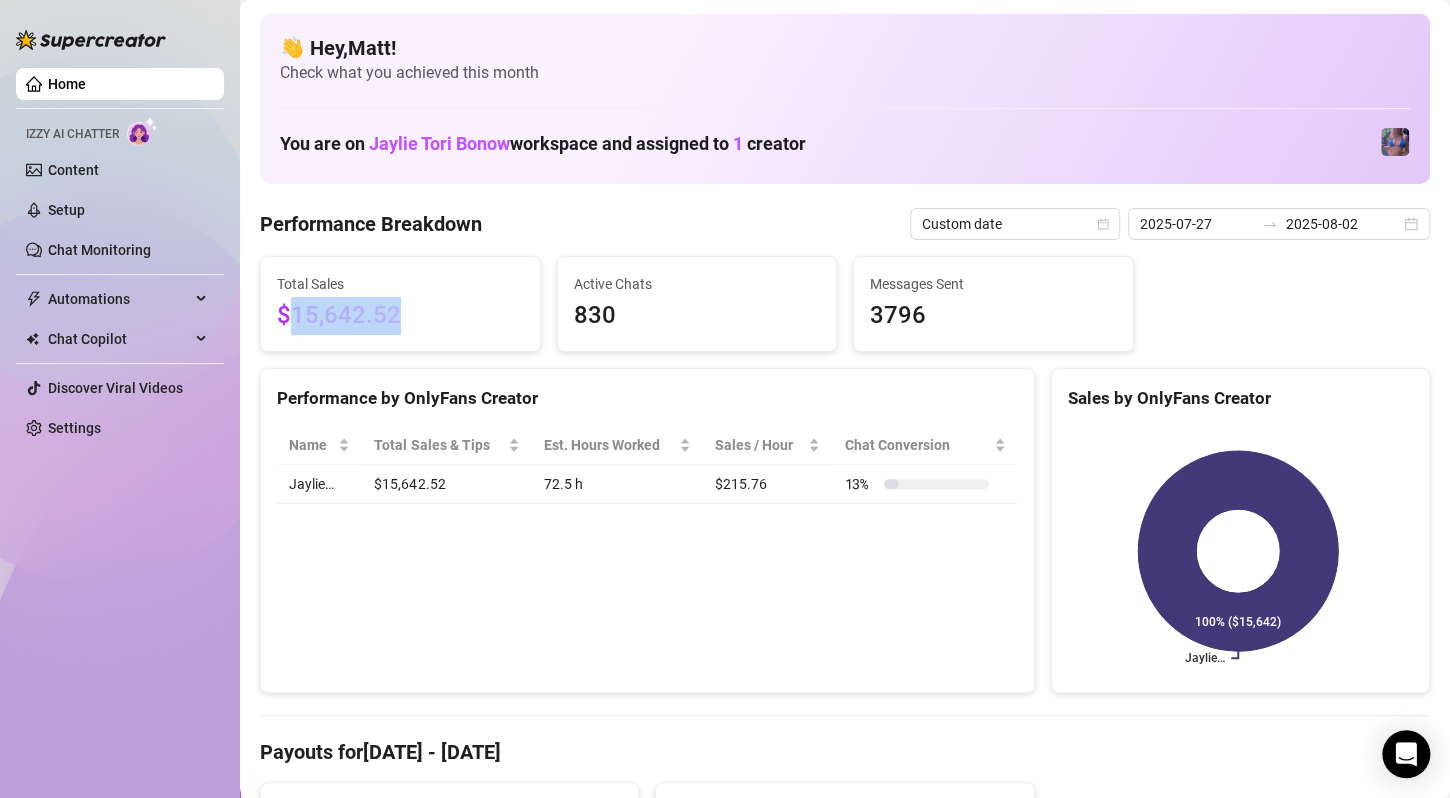 click on "Total Sales $15,642.52" at bounding box center (400, 304) 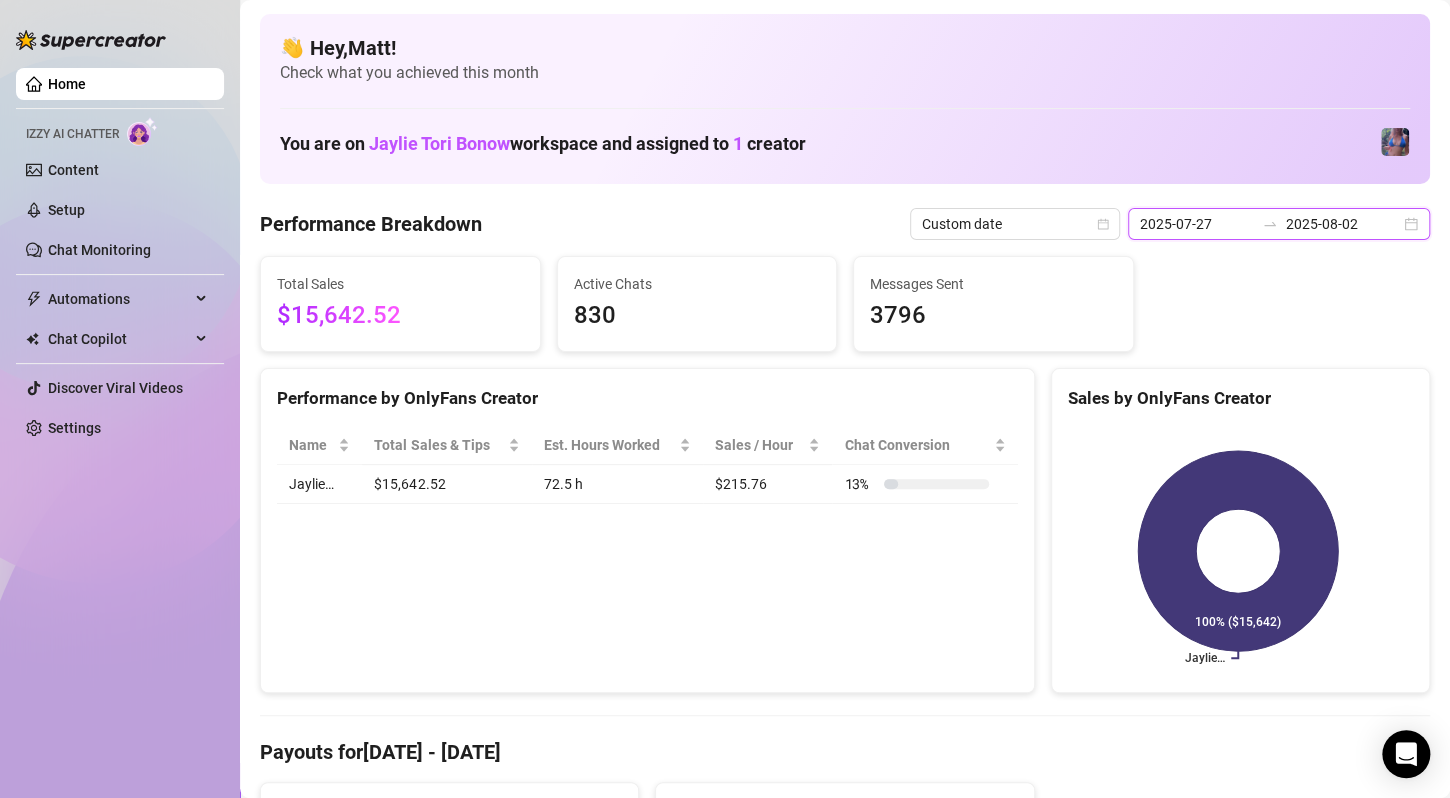 click on "2025-08-02" at bounding box center (1343, 224) 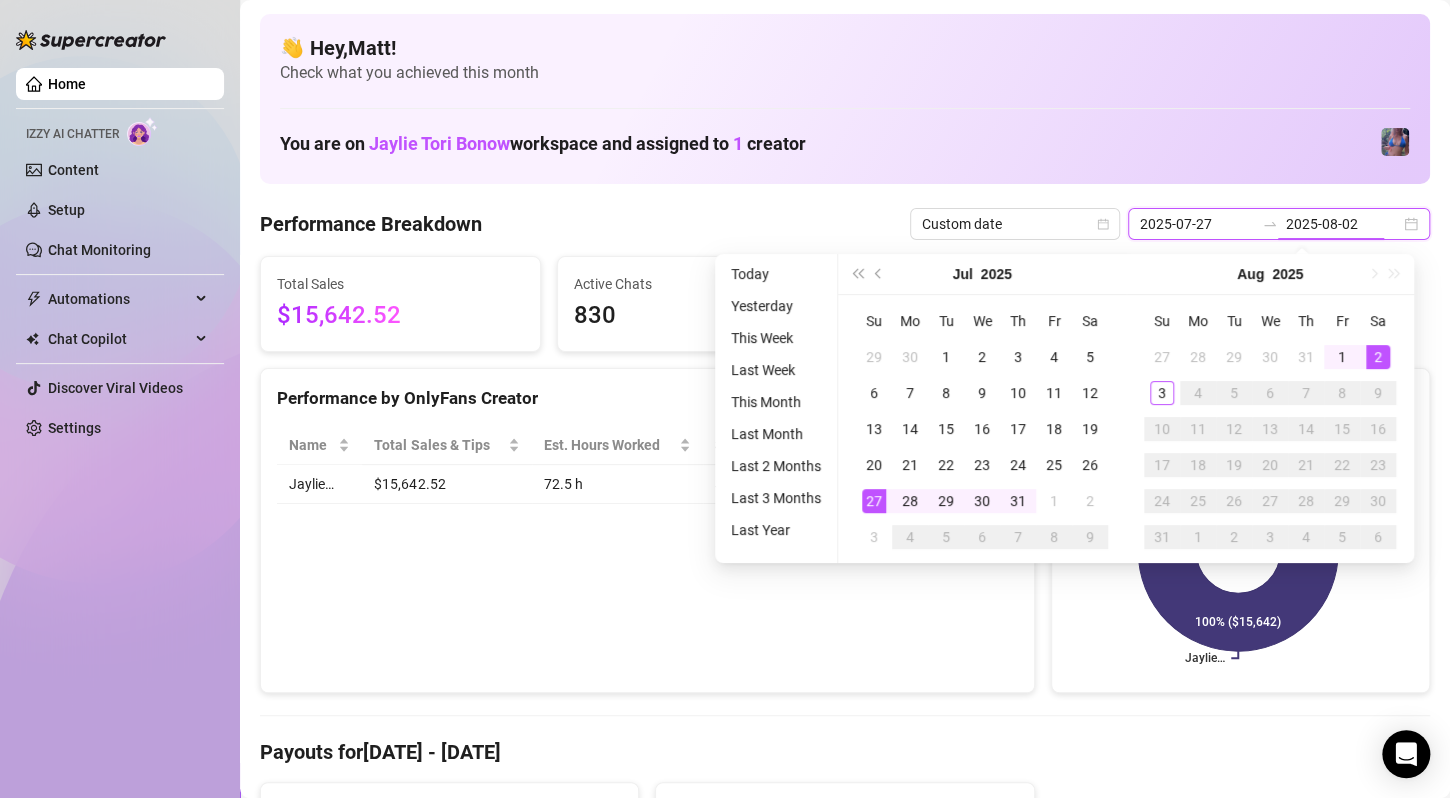 click on "2025-07-27 2025-08-02" at bounding box center (1279, 224) 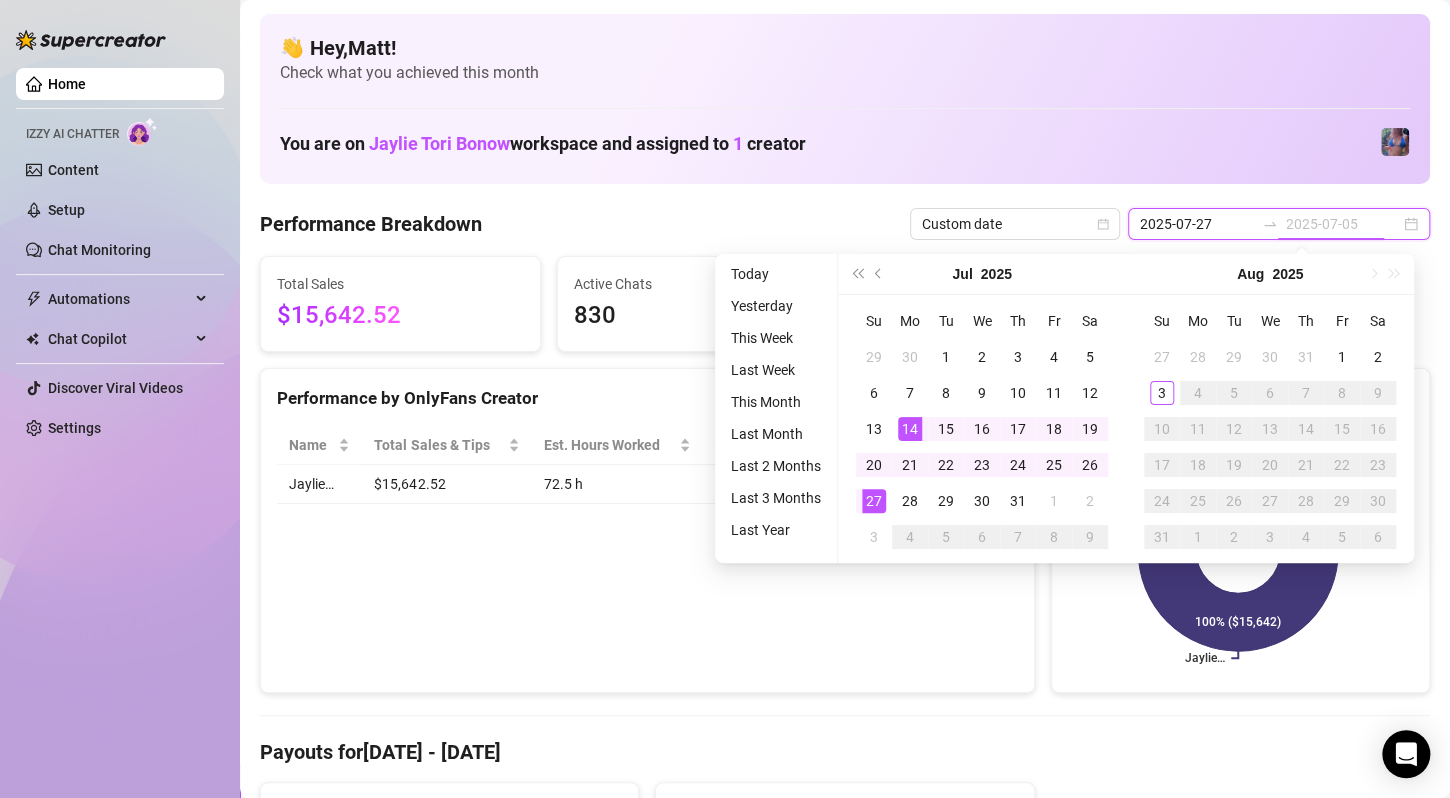 type on "2025-07-14" 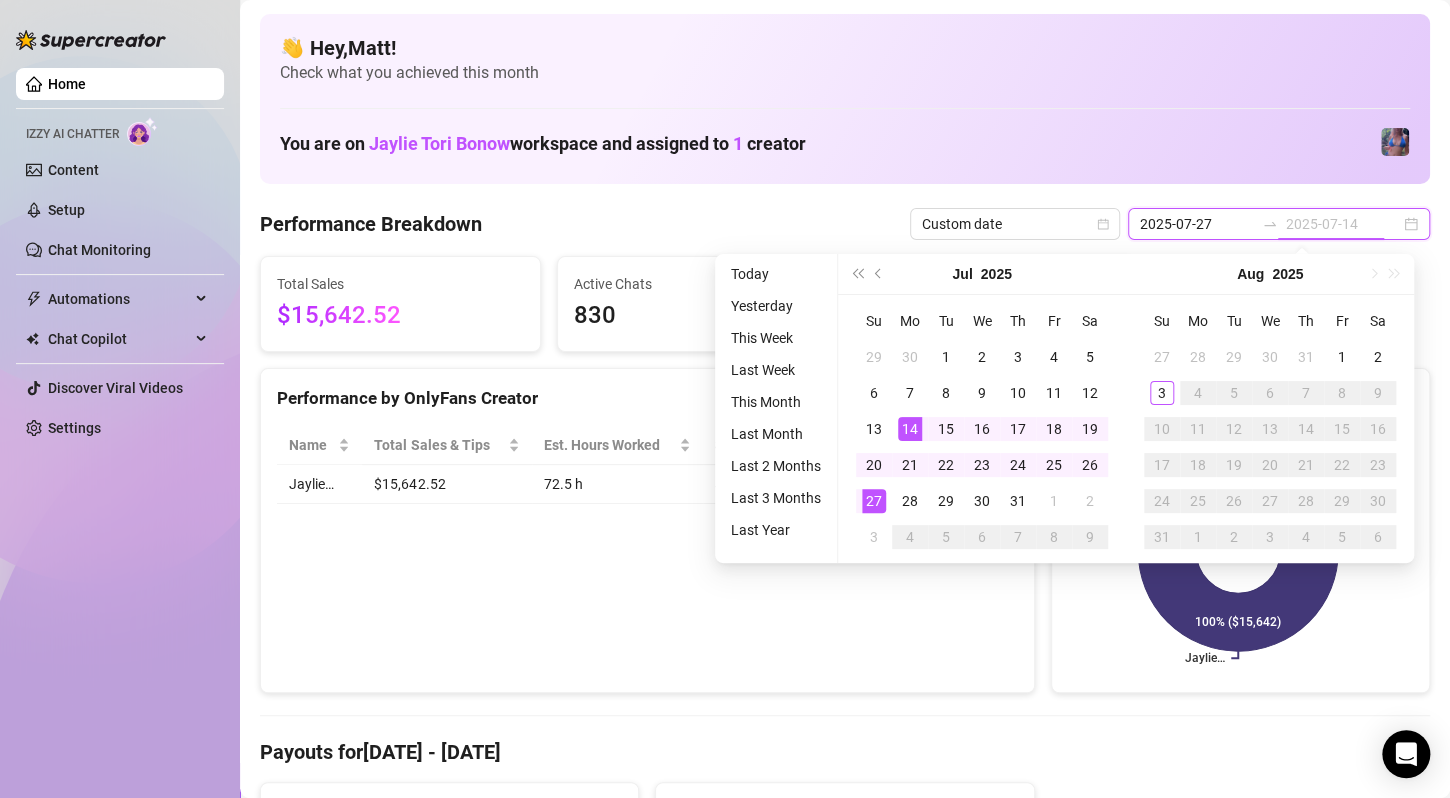 type on "2024-08-03" 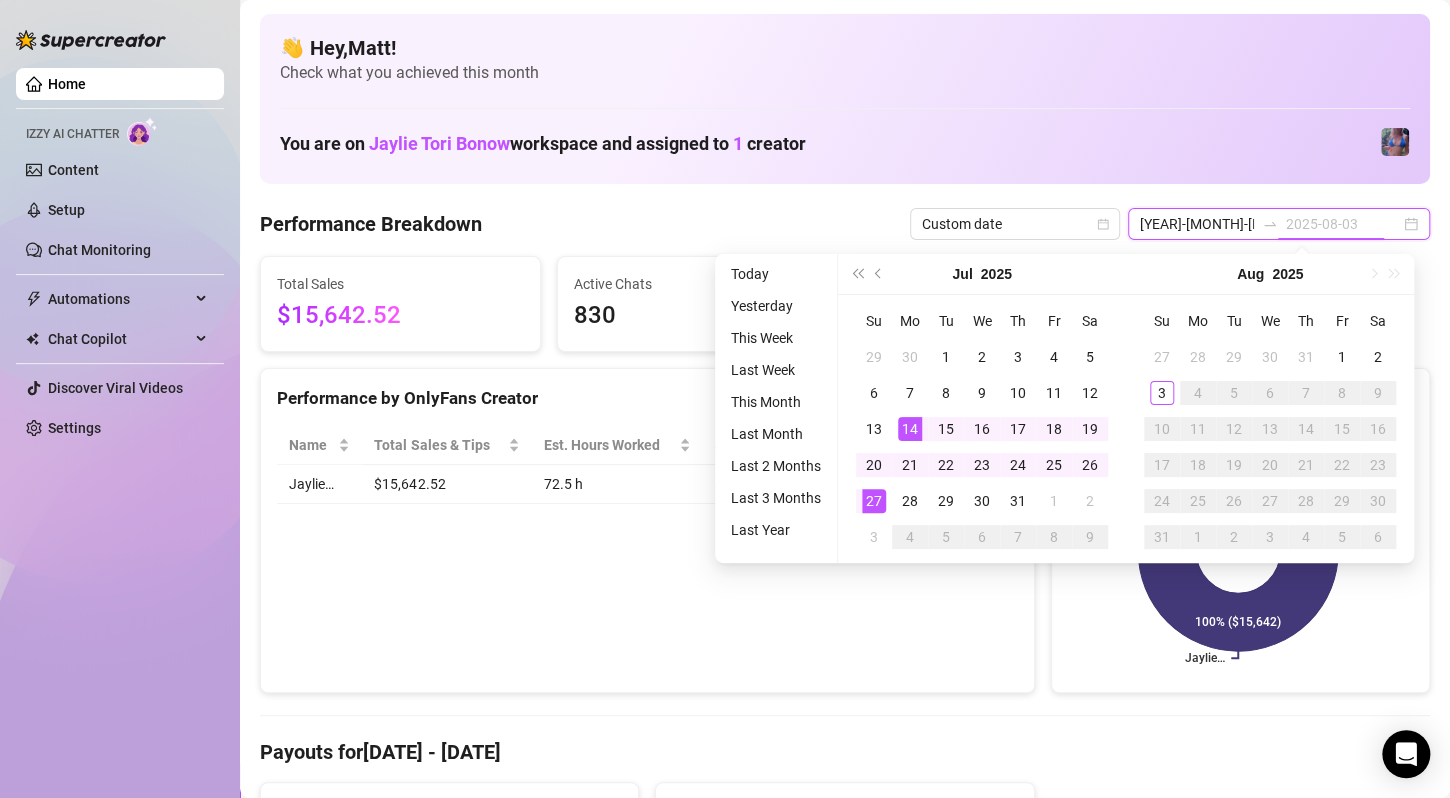 type on "2025-07-27" 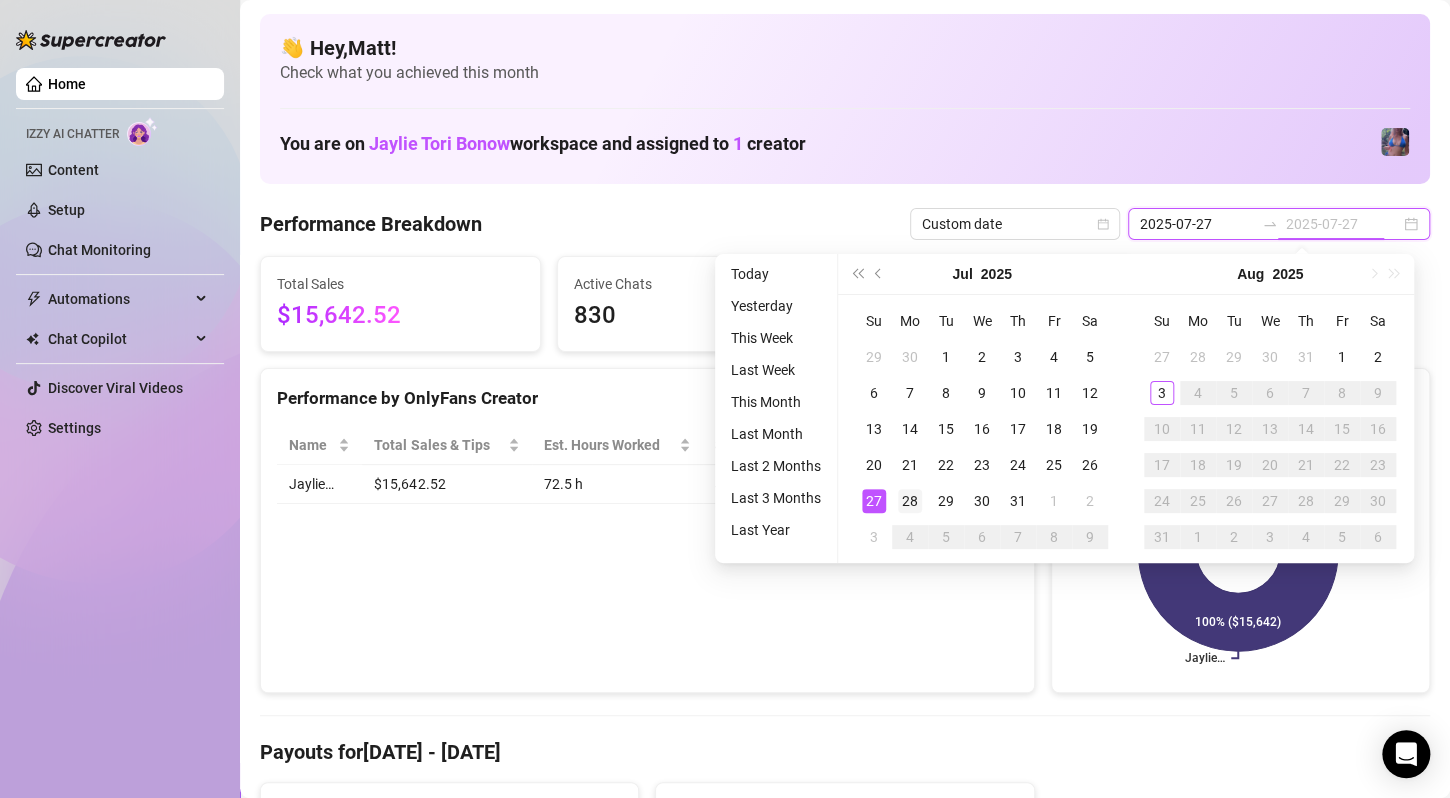 type on "2025-07-28" 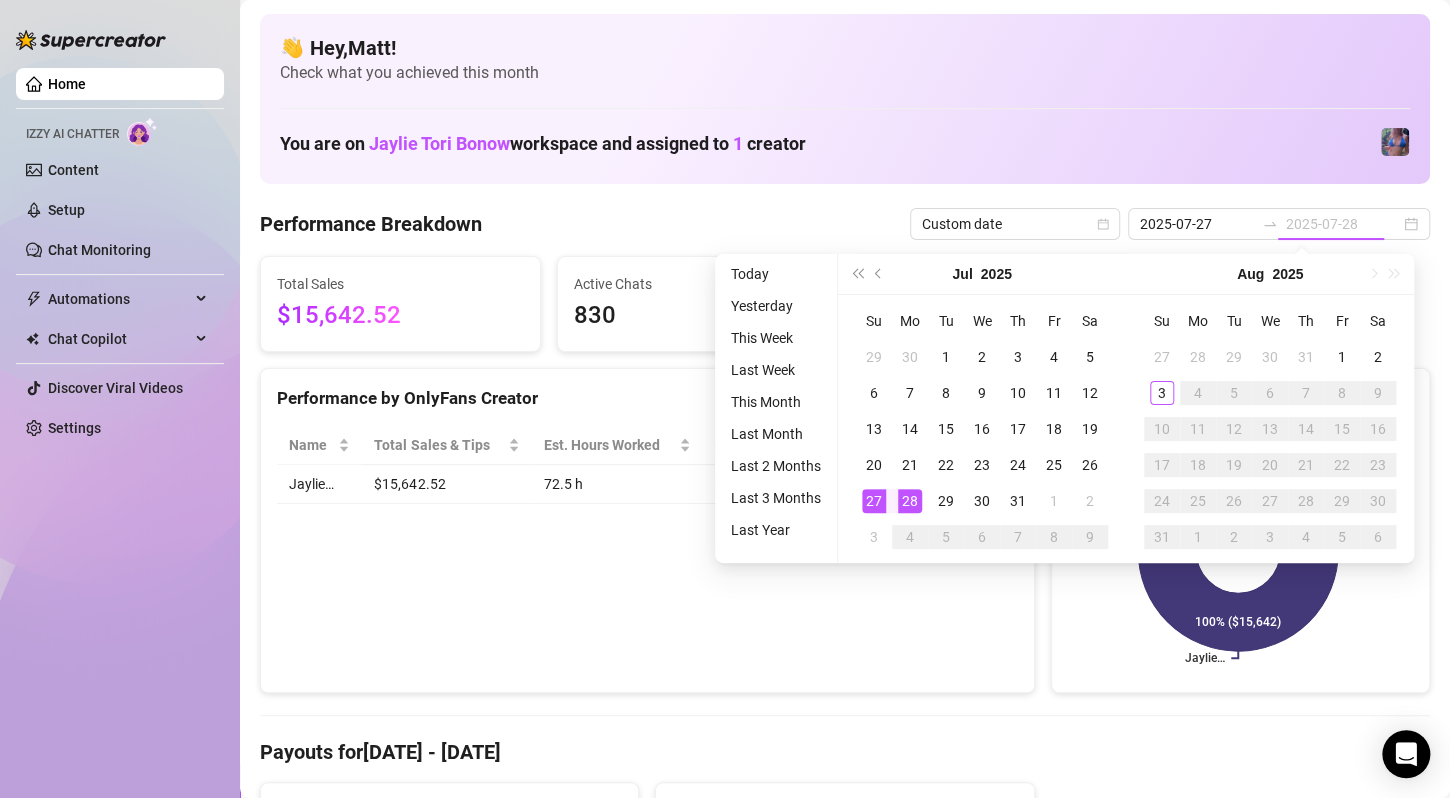 click on "28" at bounding box center [910, 501] 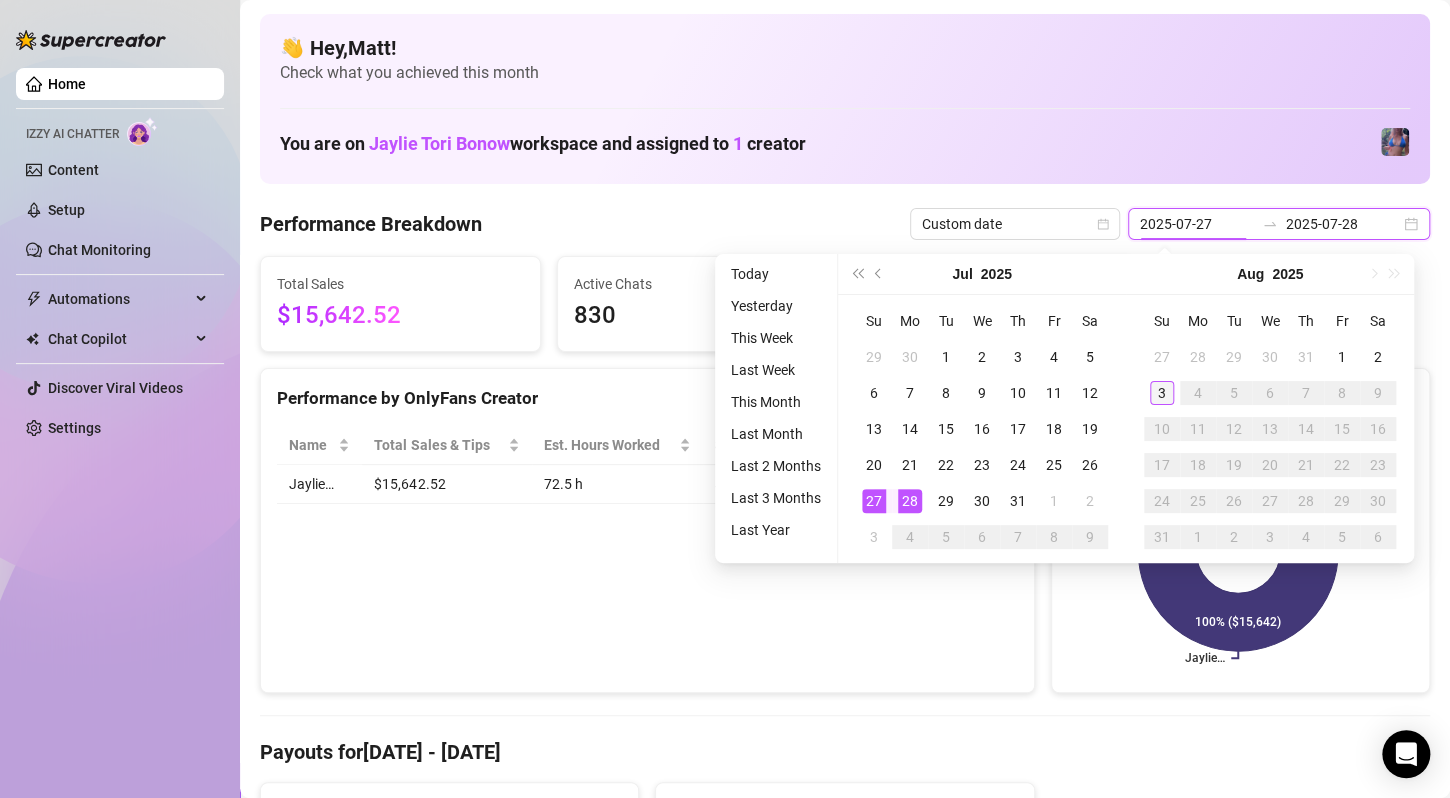 type on "2025-08-03" 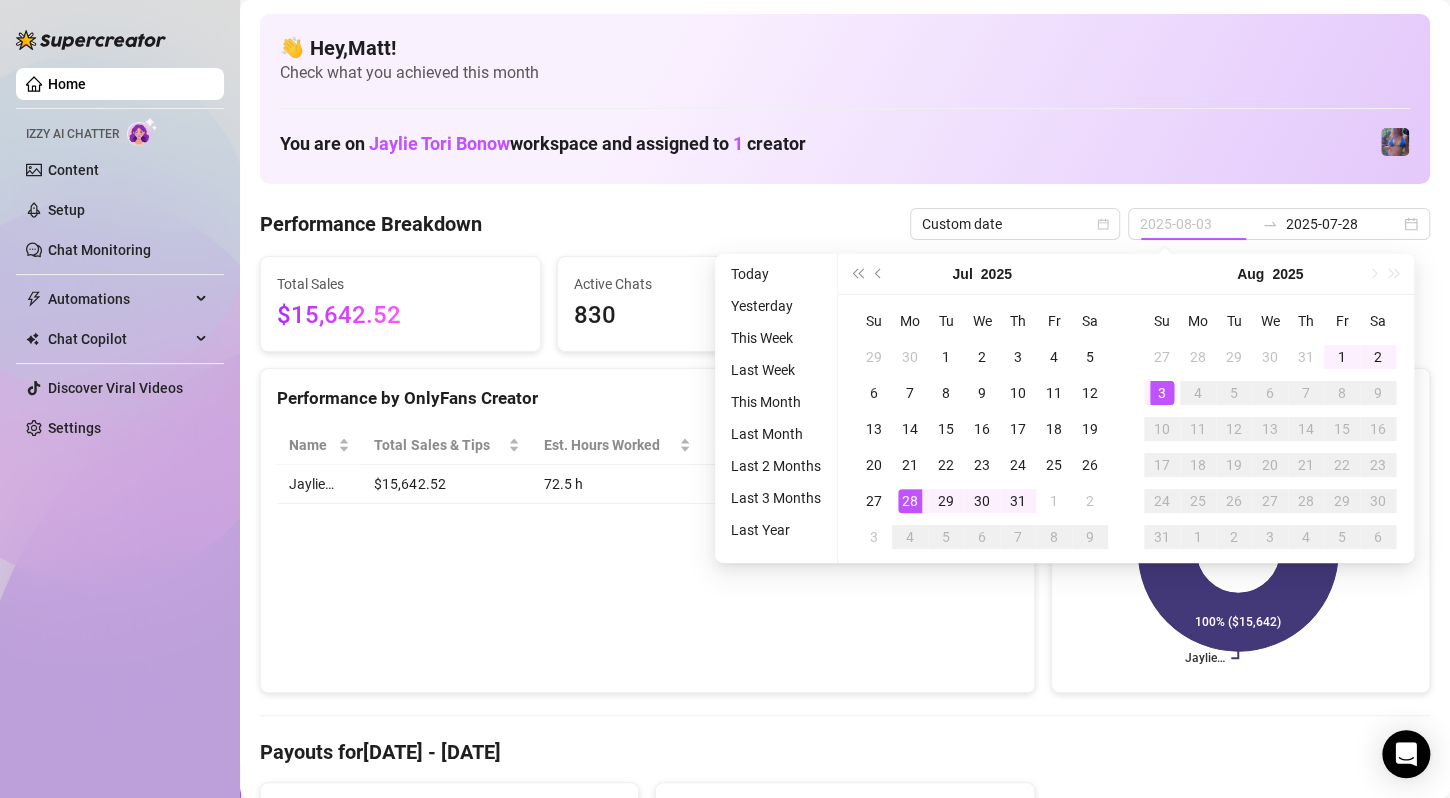 click on "3" at bounding box center [1162, 393] 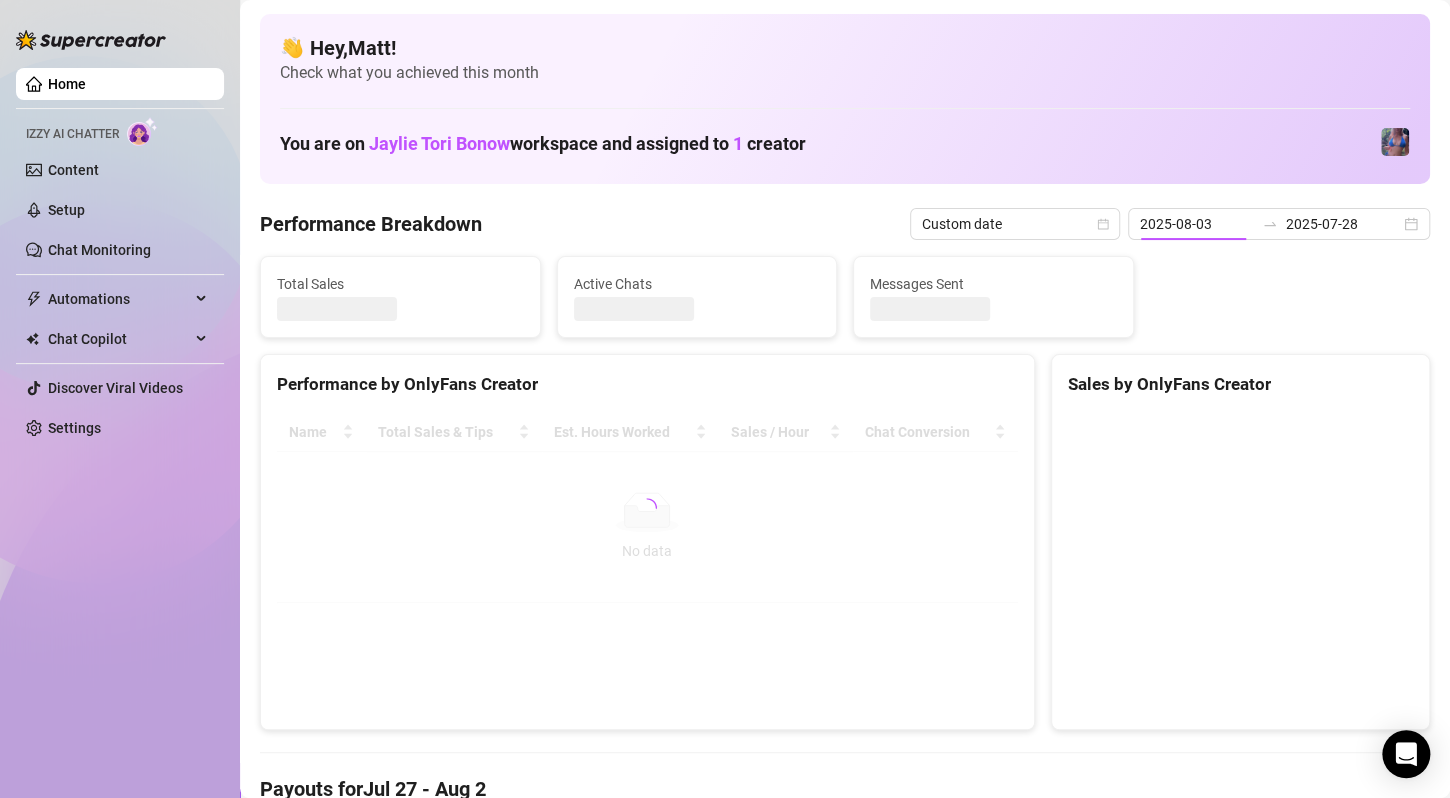 type on "2025-07-28" 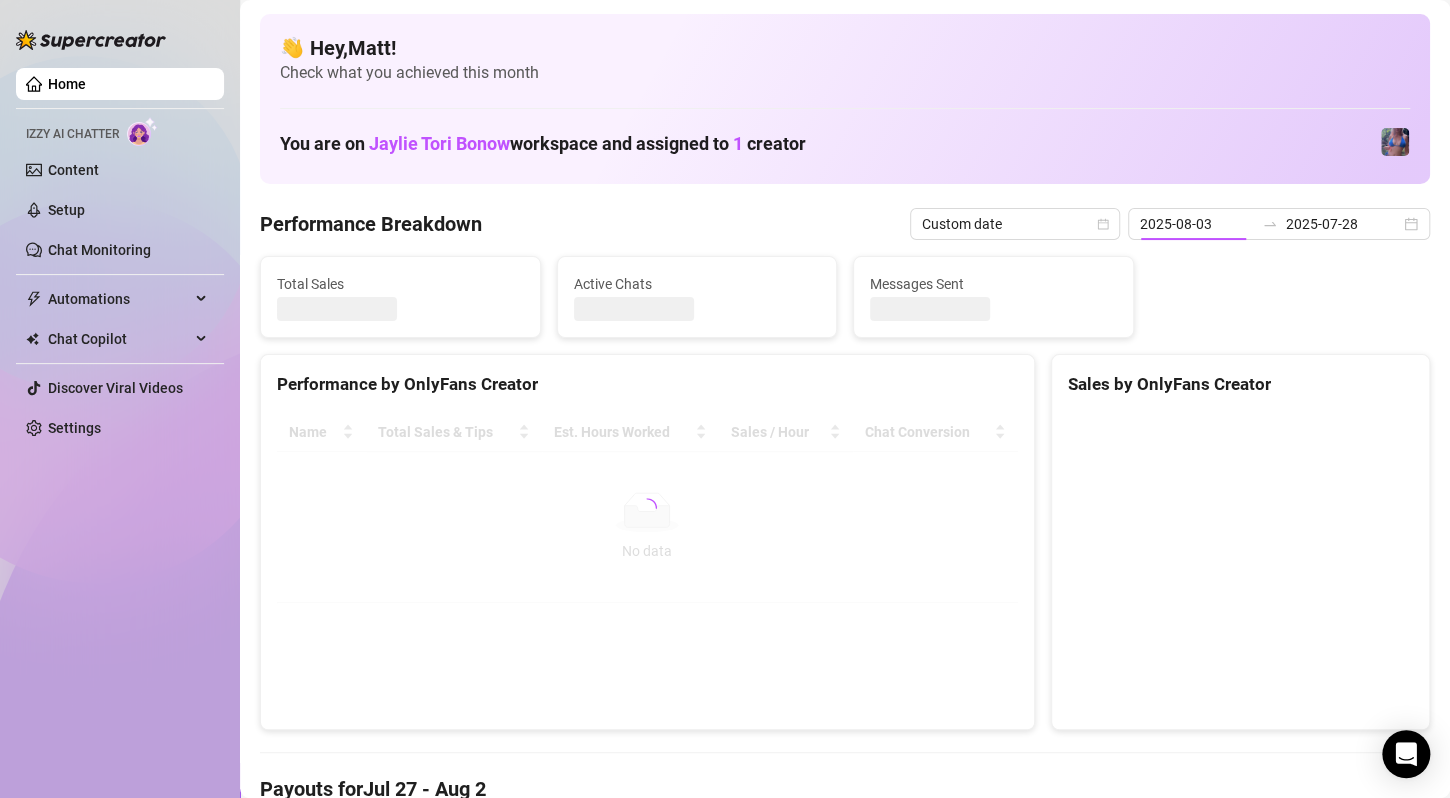 type on "2025-07-28" 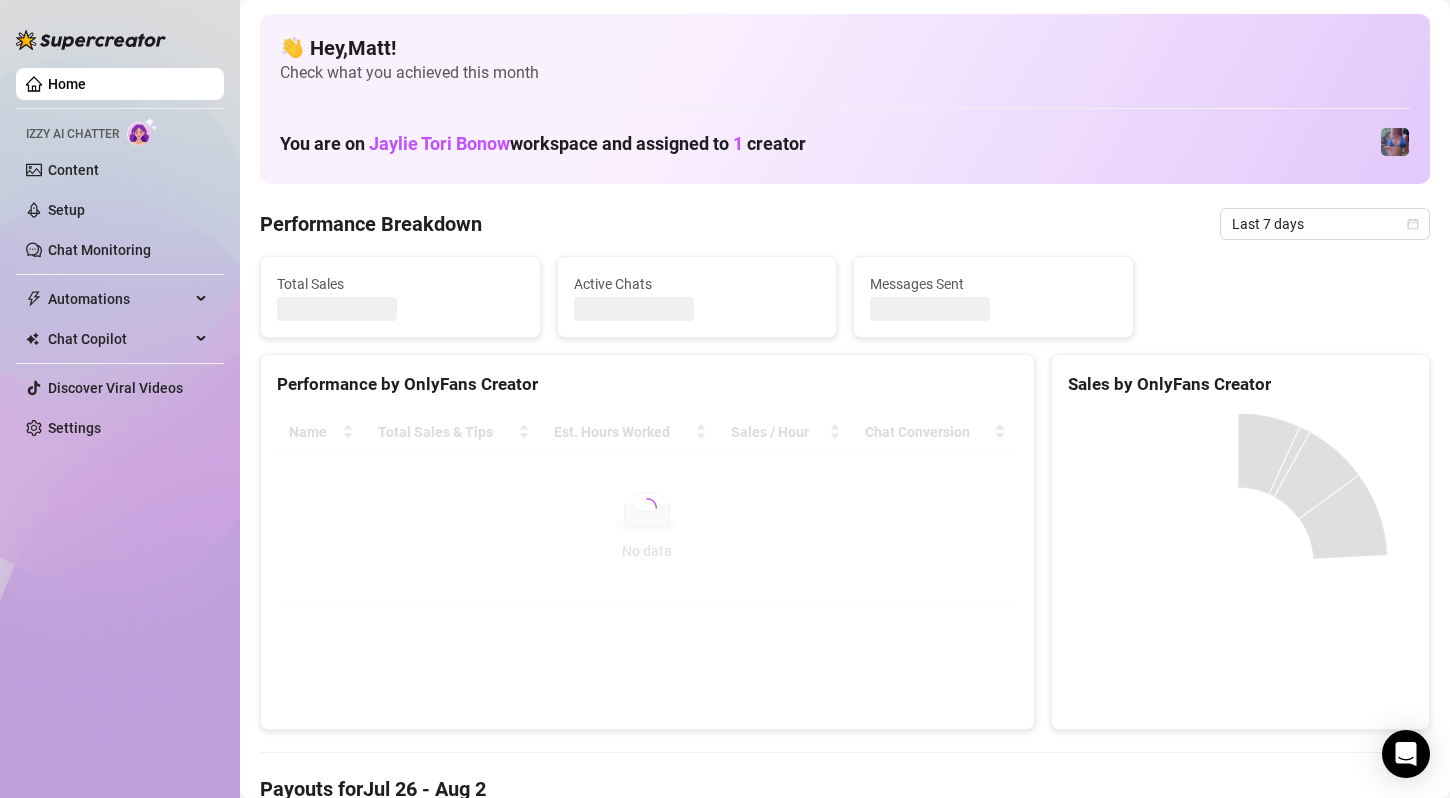 scroll, scrollTop: 0, scrollLeft: 0, axis: both 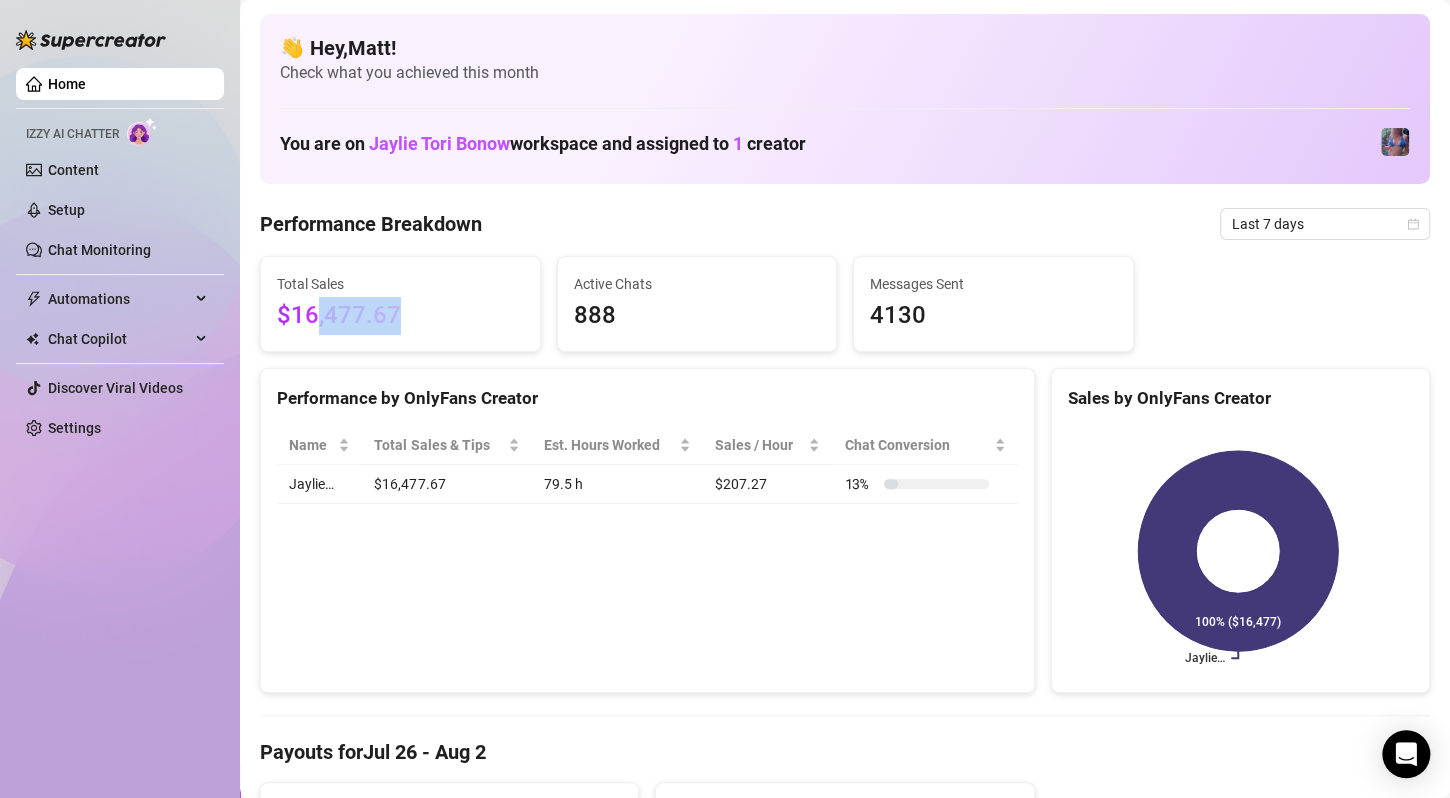 drag, startPoint x: 491, startPoint y: 349, endPoint x: 309, endPoint y: 312, distance: 185.72292 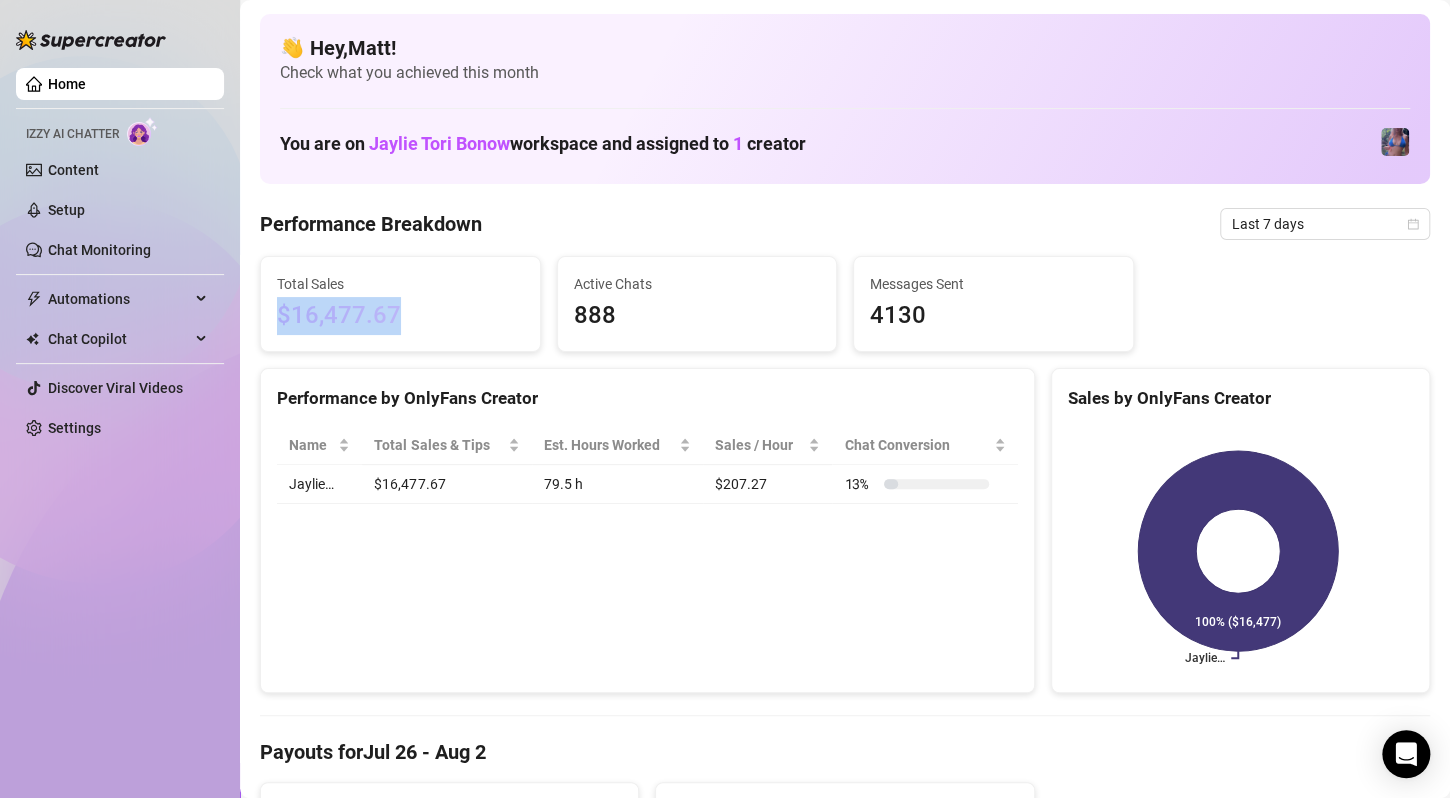 drag, startPoint x: 274, startPoint y: 314, endPoint x: 507, endPoint y: 331, distance: 233.61935 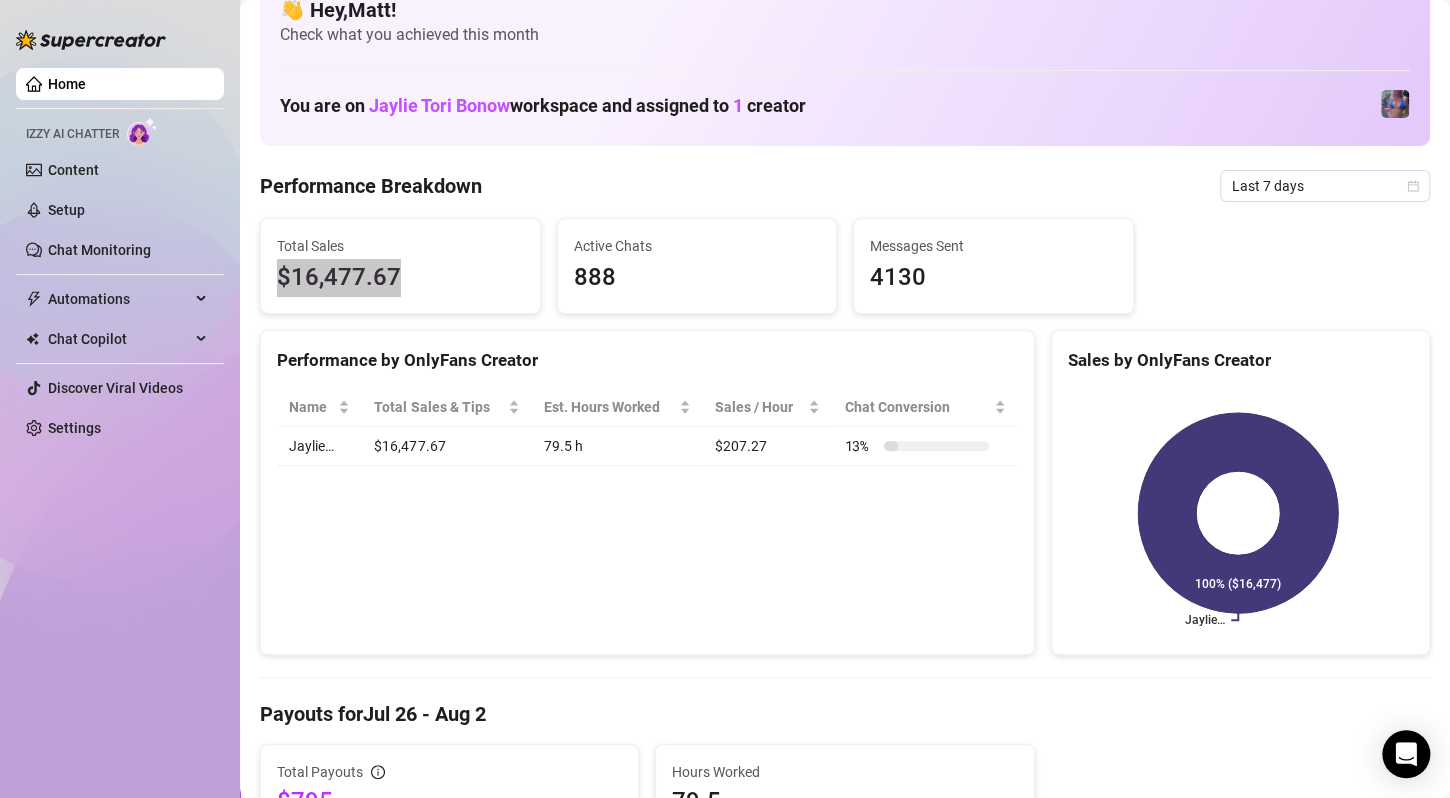 scroll, scrollTop: 0, scrollLeft: 0, axis: both 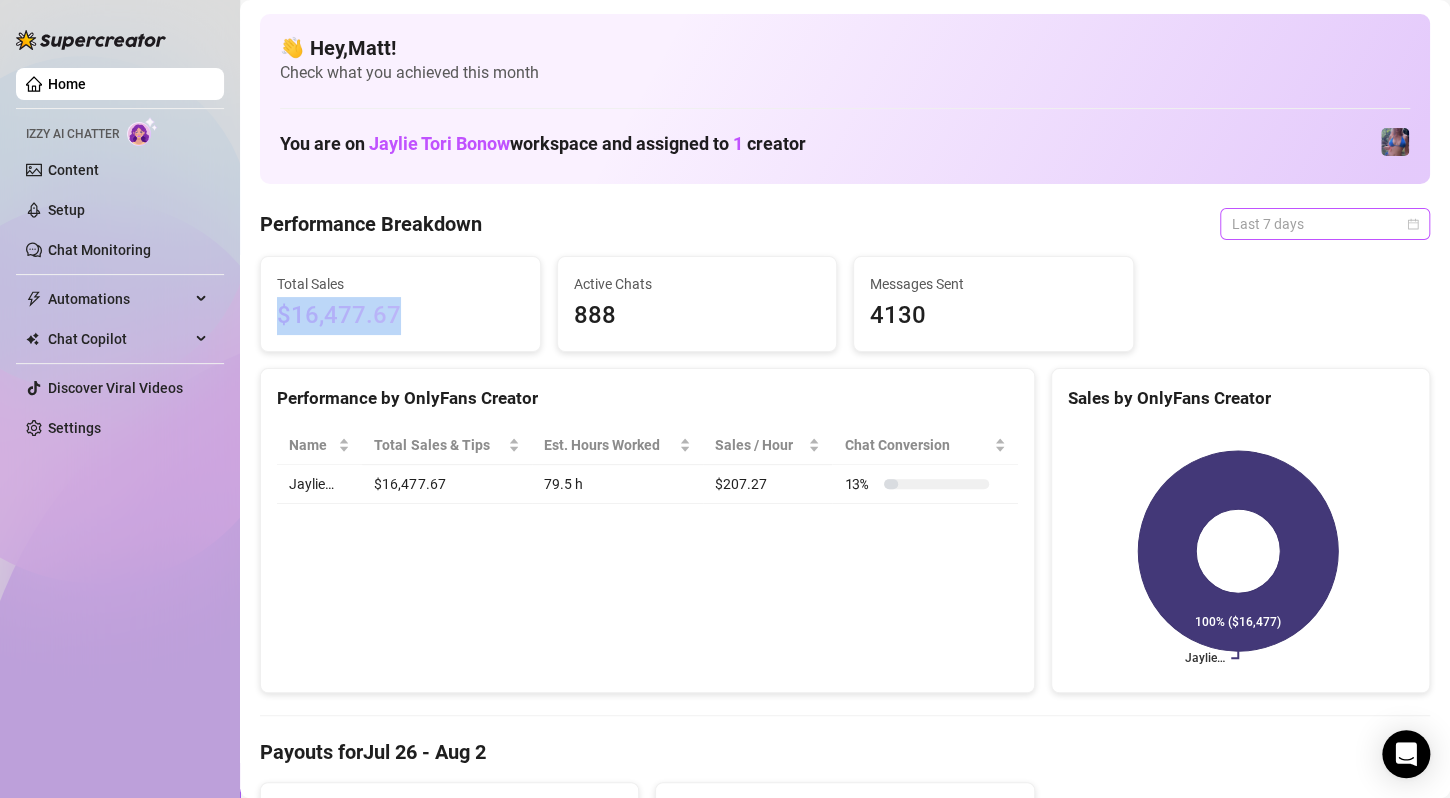 click on "Last 7 days" at bounding box center (1325, 224) 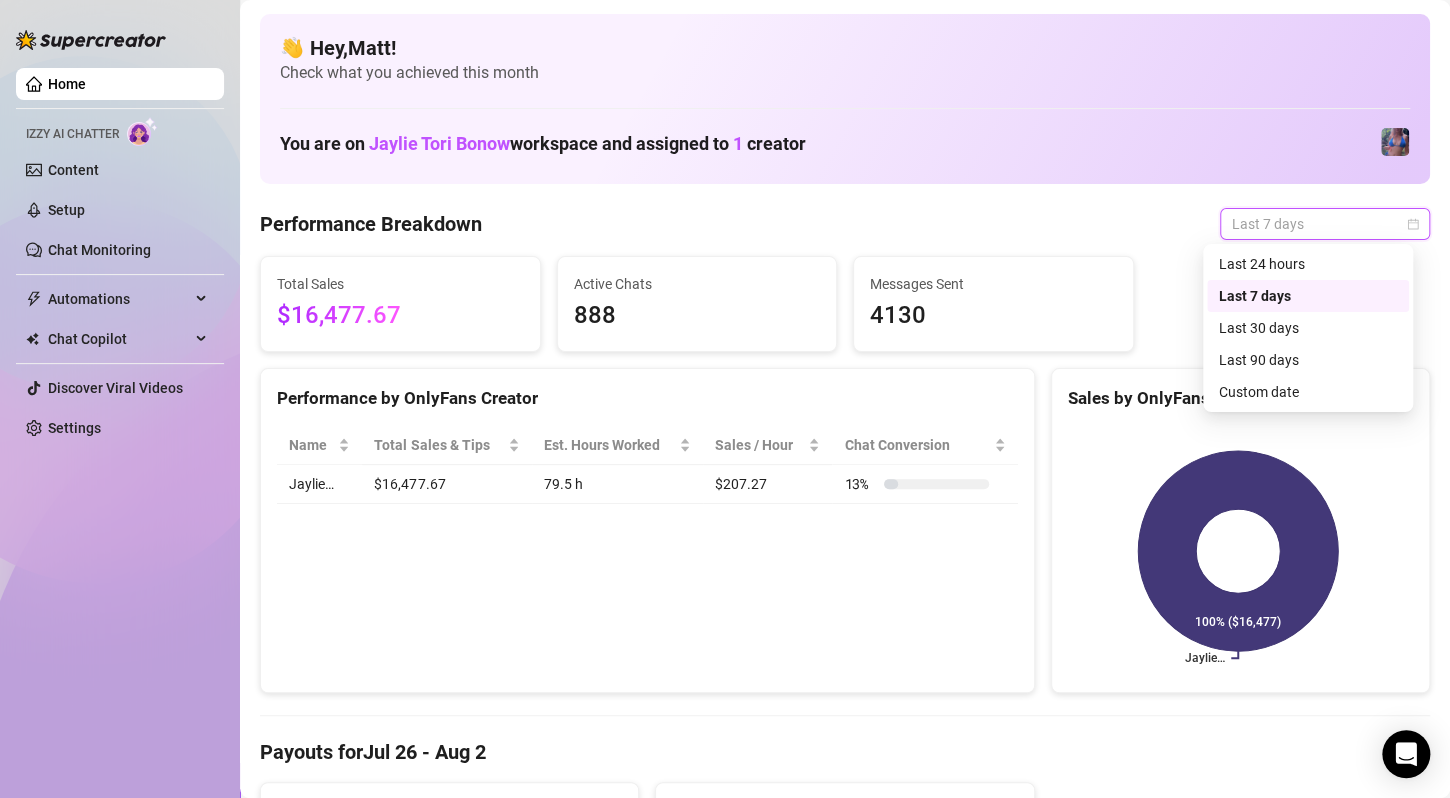click on "Performance Breakdown Last 7 days" at bounding box center (845, 224) 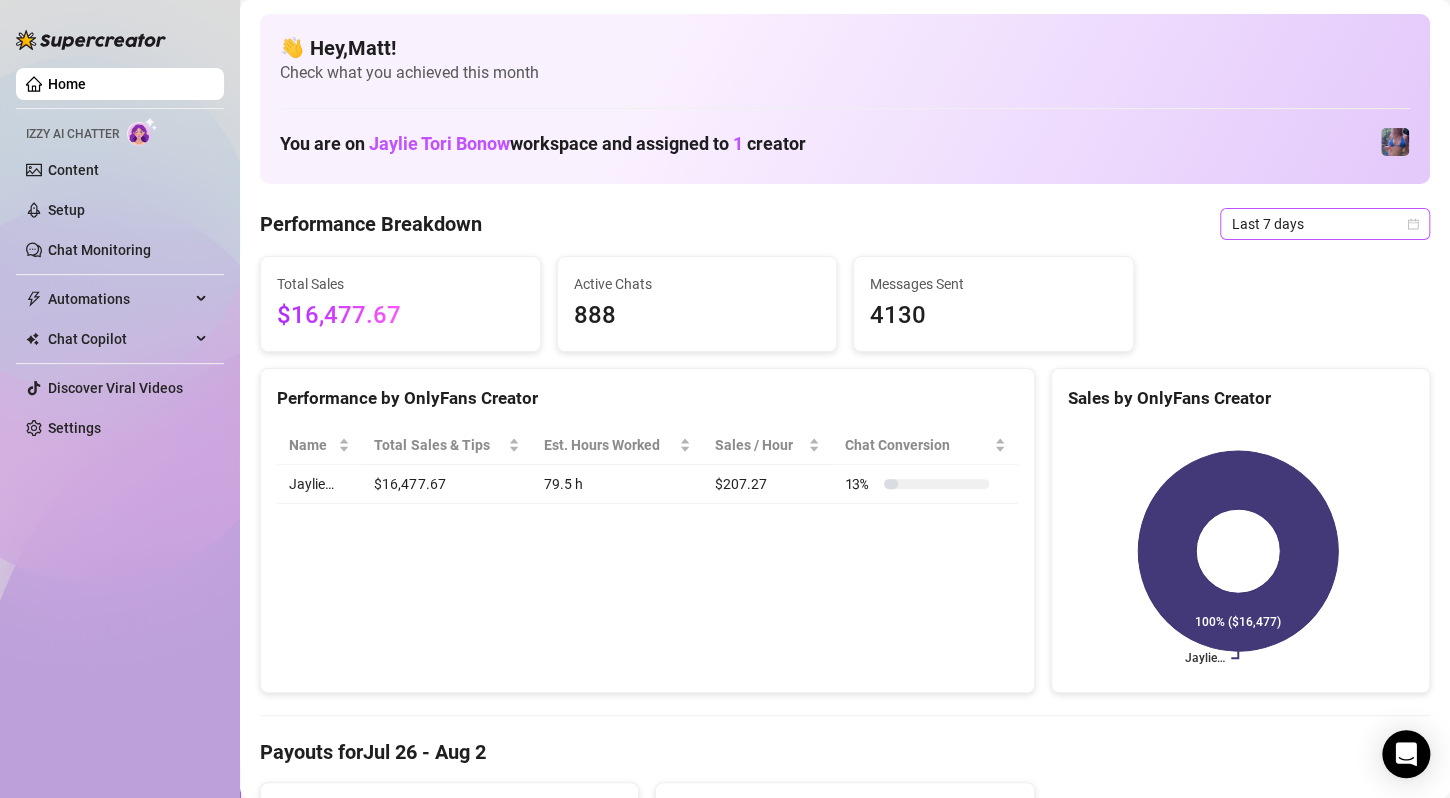 click 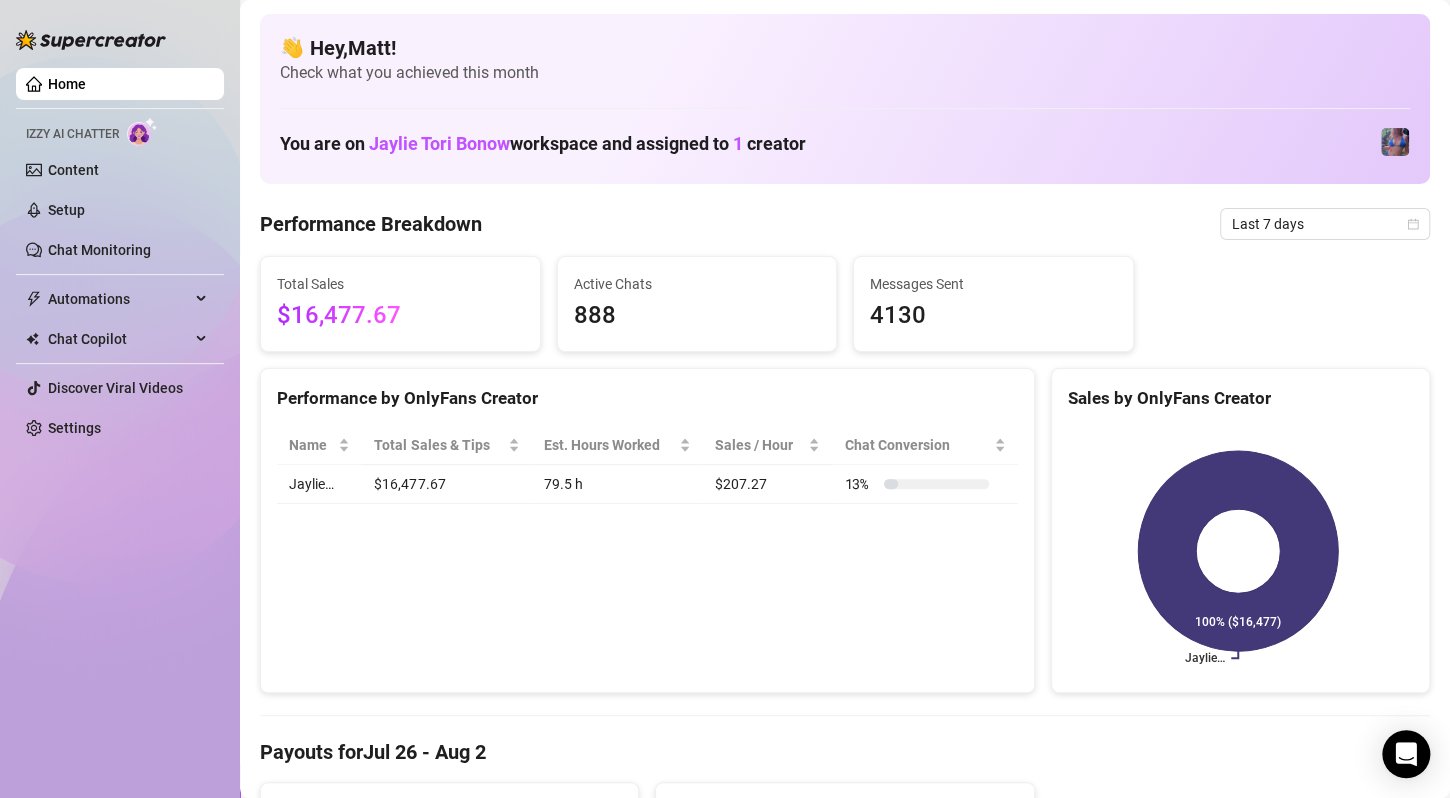 click on "$207.27" at bounding box center [767, 484] 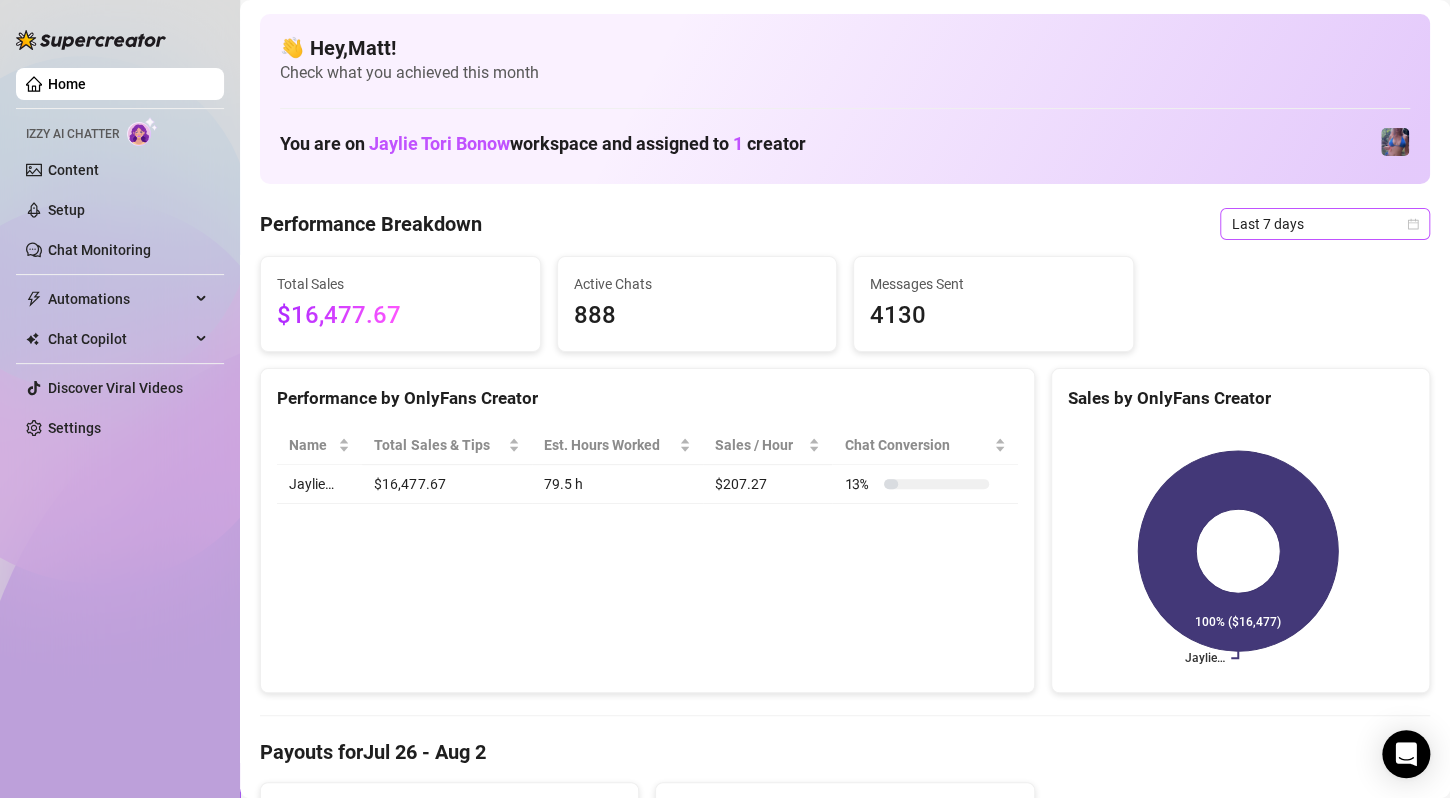click on "Last 7 days" at bounding box center (1325, 224) 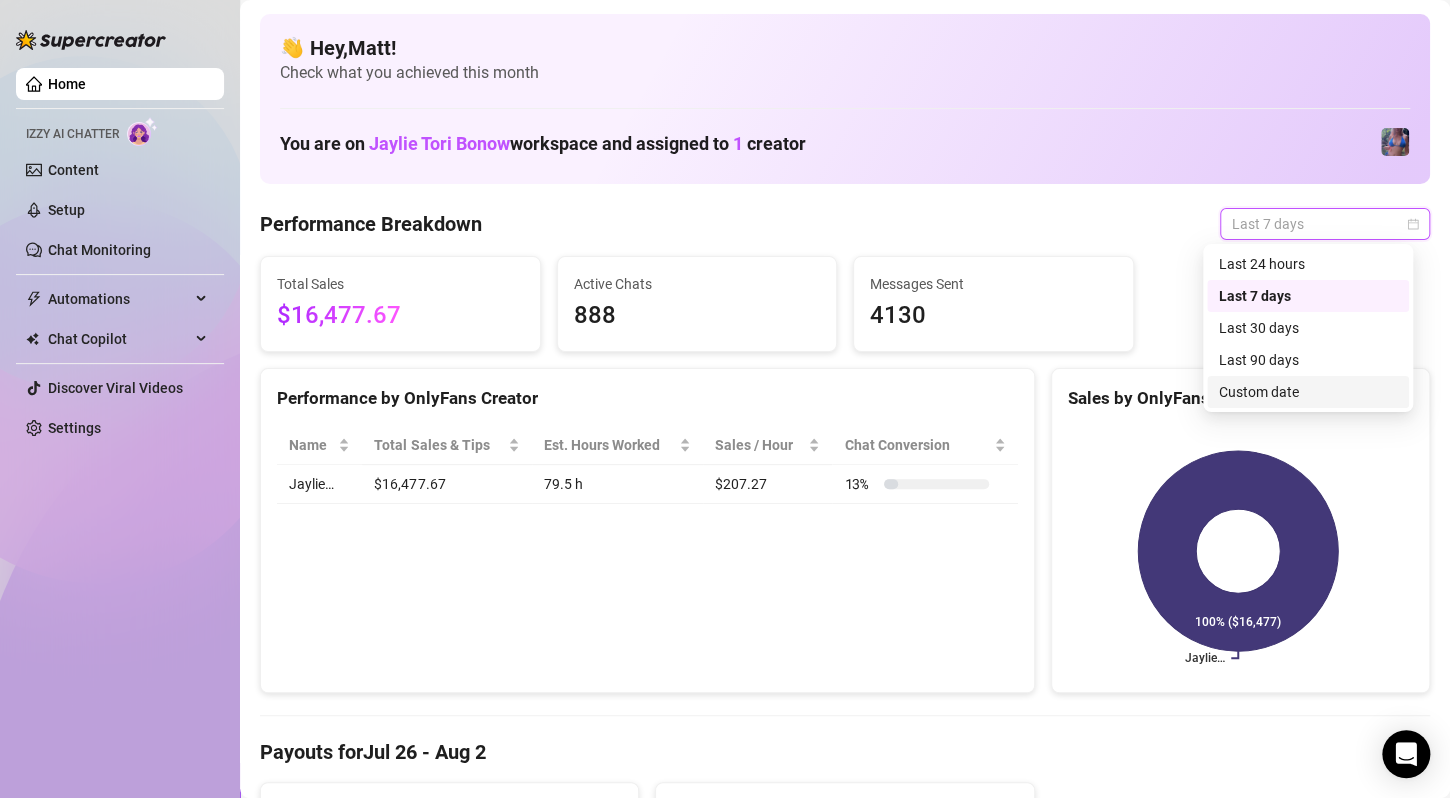 click on "Custom date" at bounding box center (1308, 392) 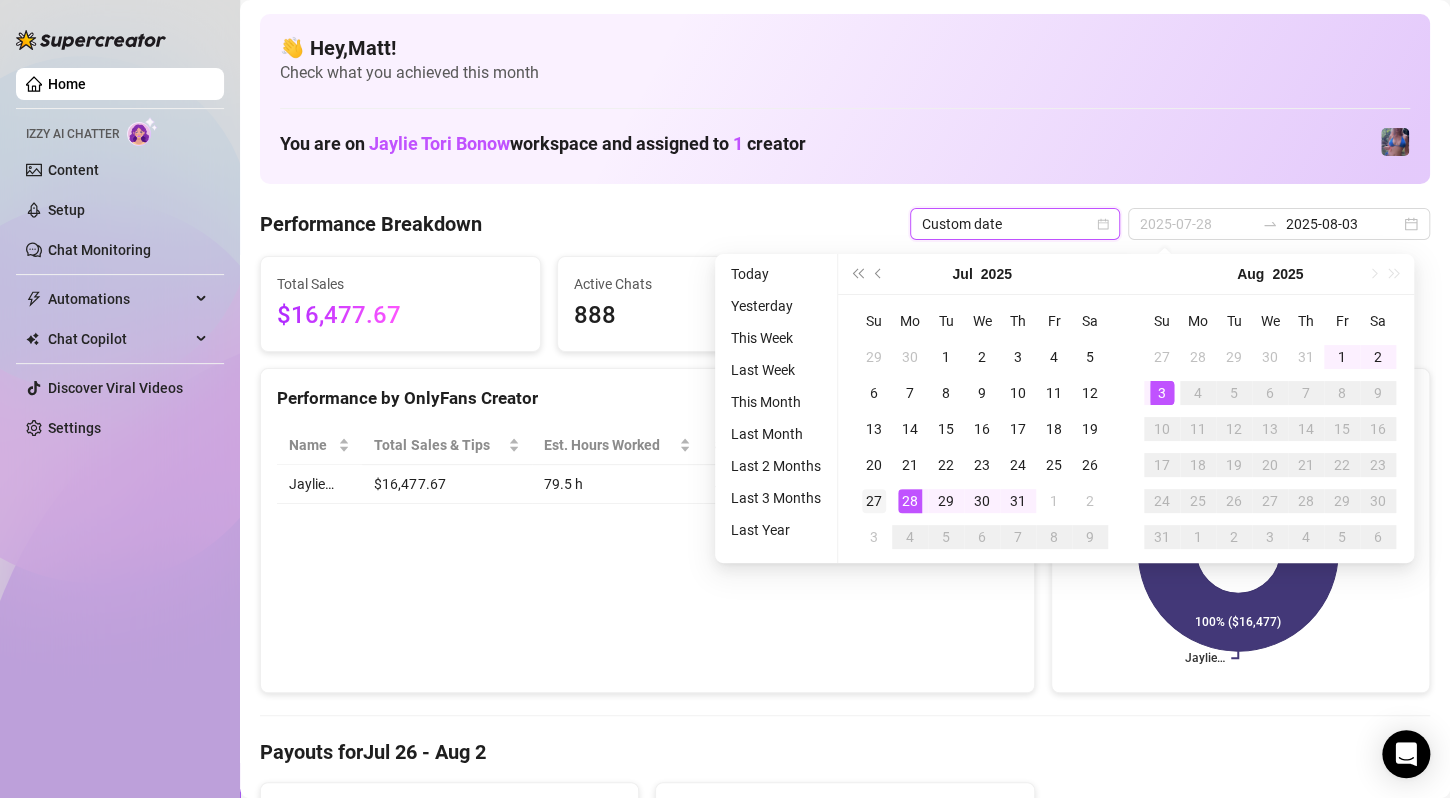 type on "2025-07-27" 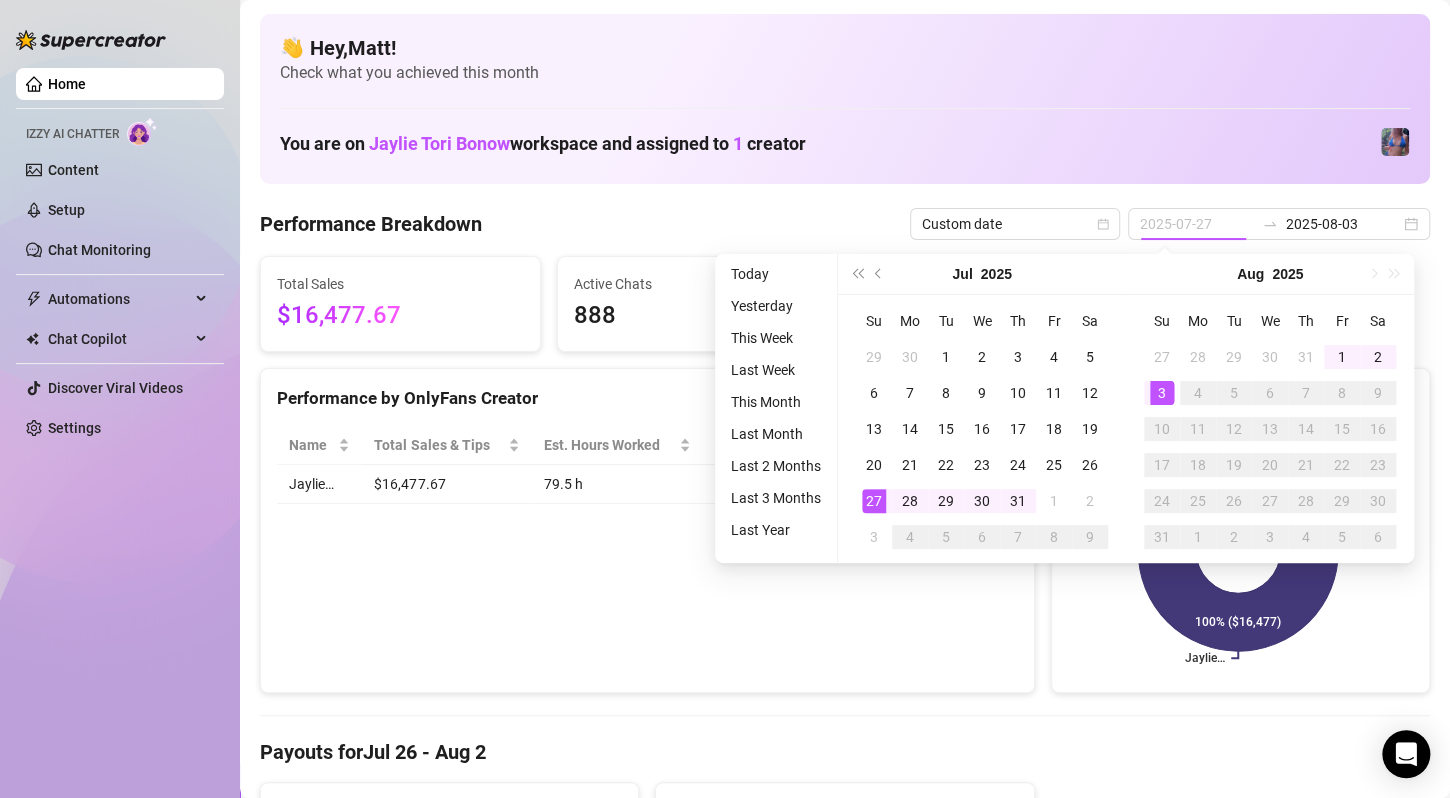 click on "27" at bounding box center (874, 501) 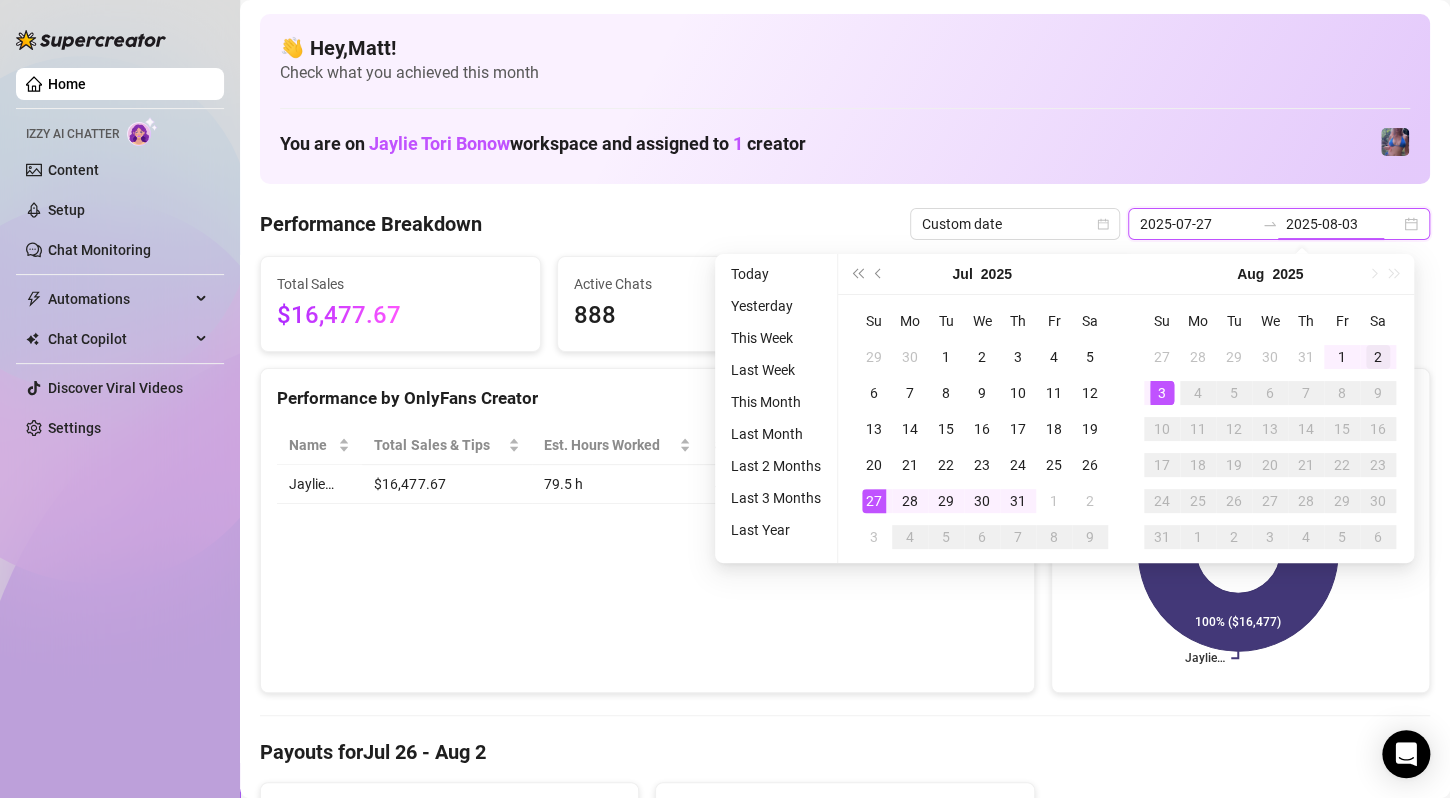 type on "2025-08-02" 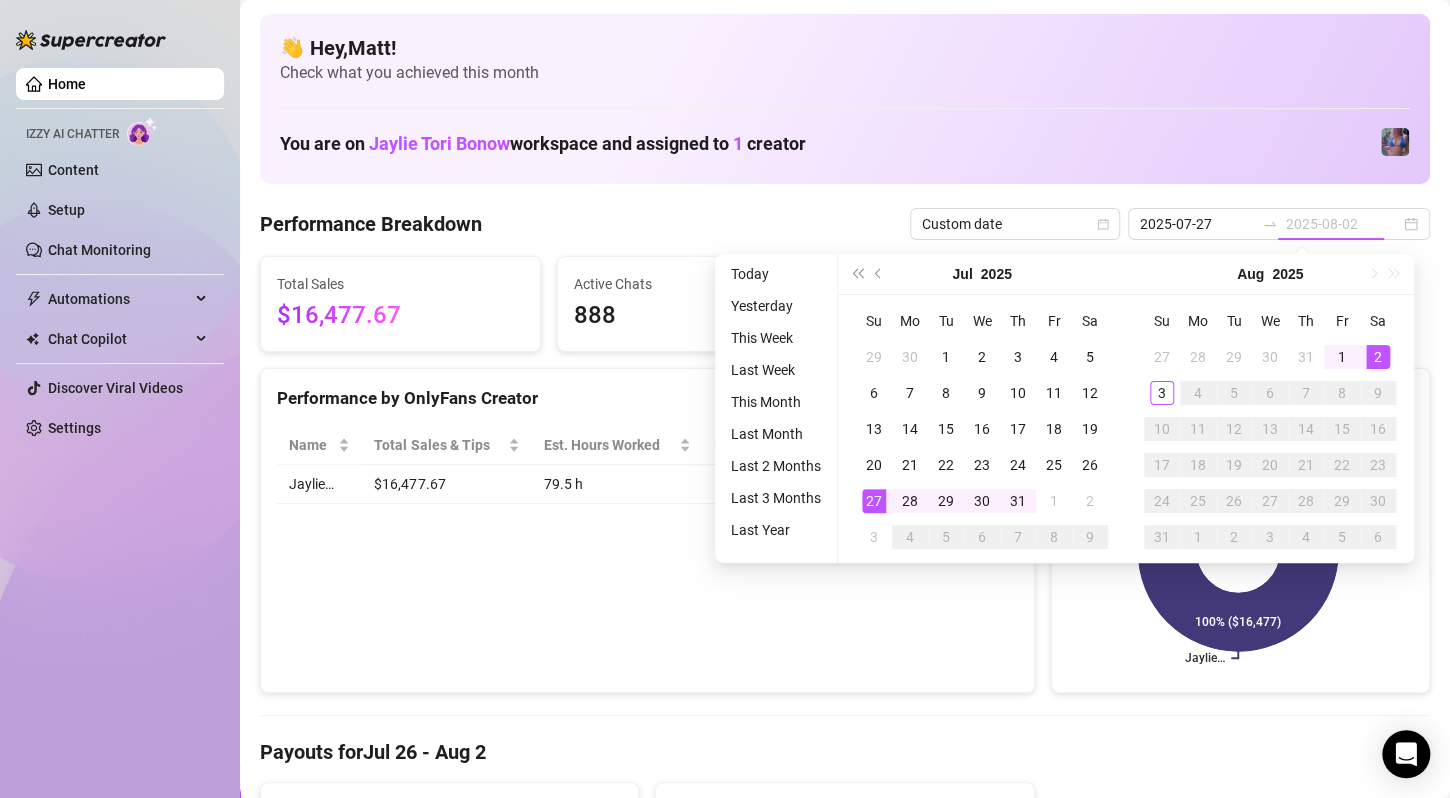 click on "2" at bounding box center (1378, 357) 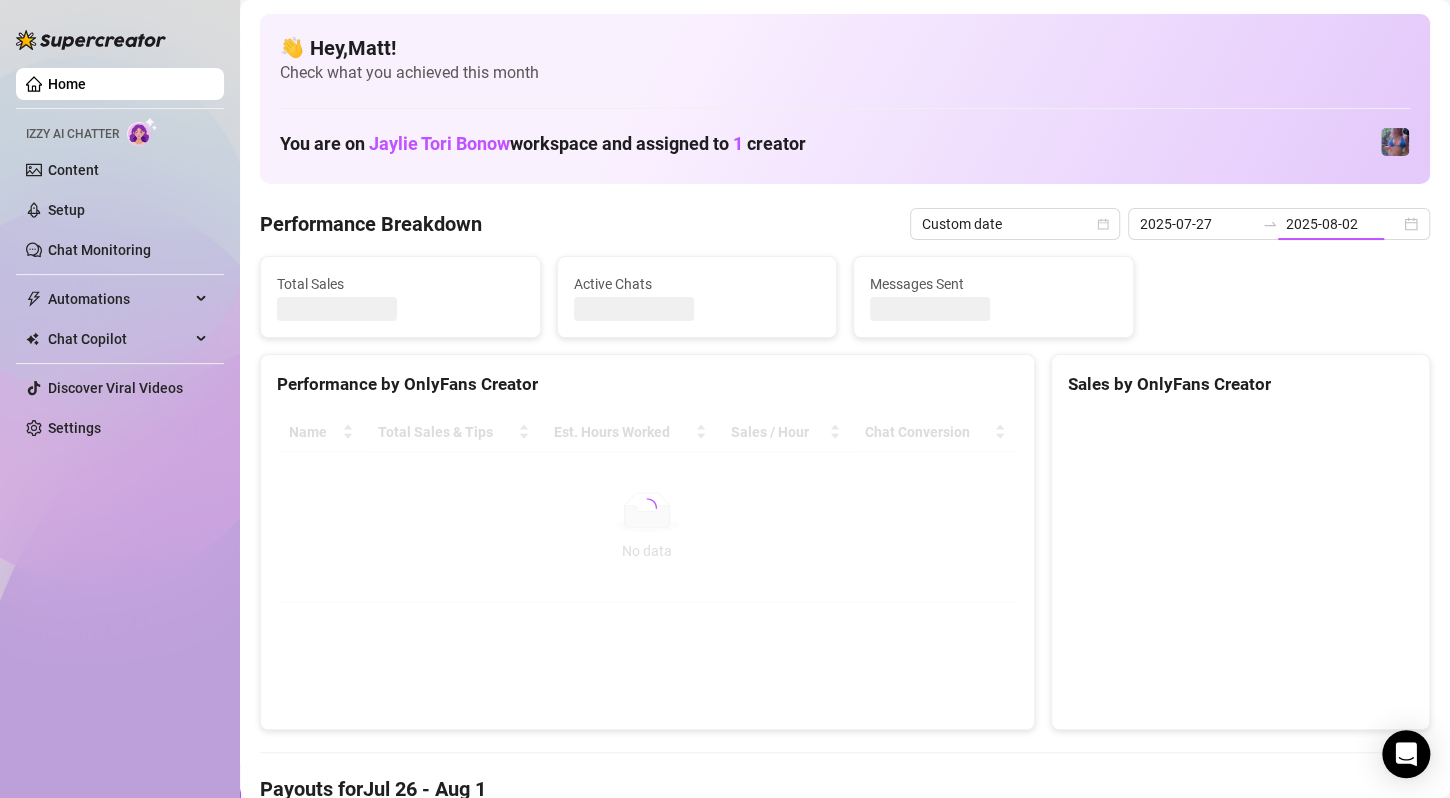 type on "2025-08-02" 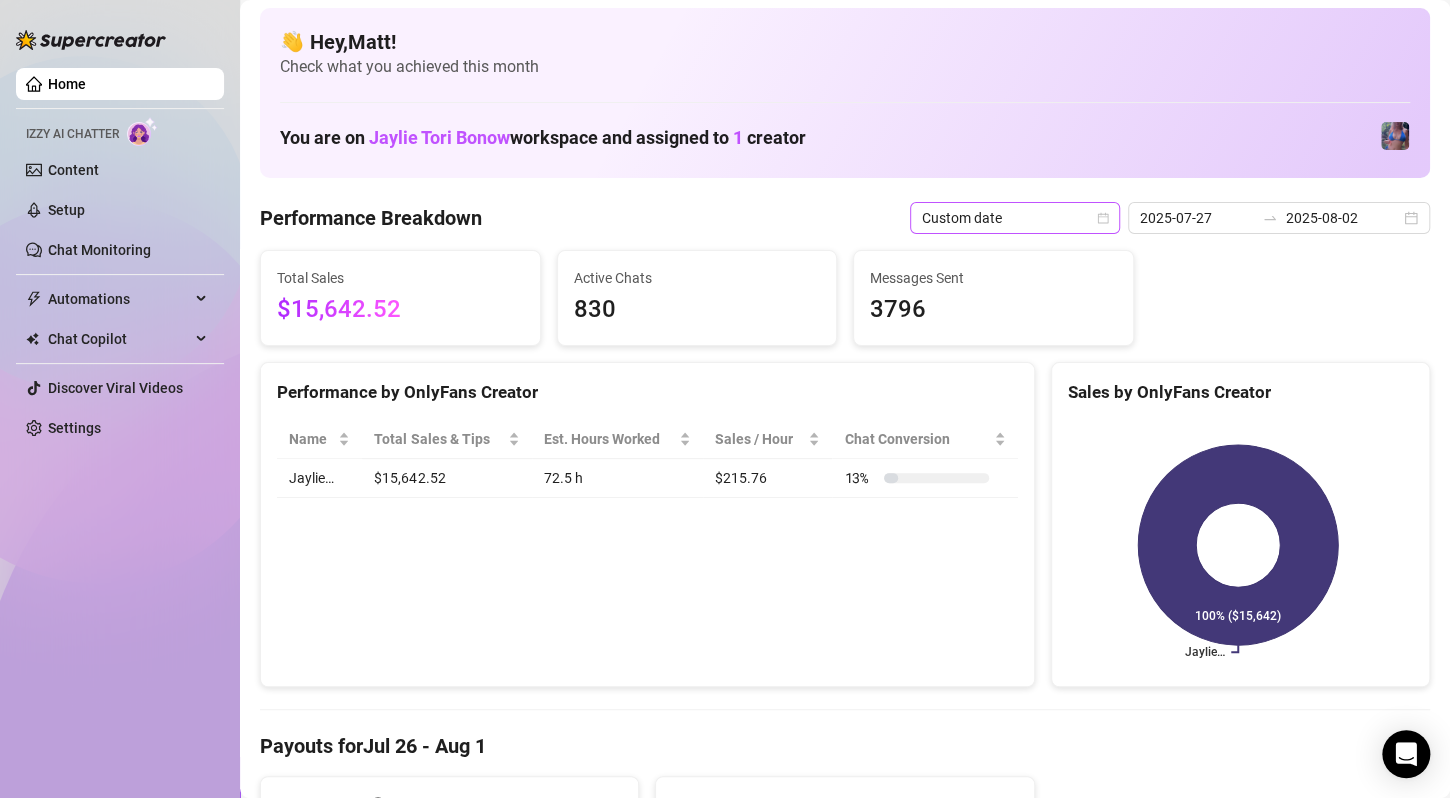 scroll, scrollTop: 0, scrollLeft: 0, axis: both 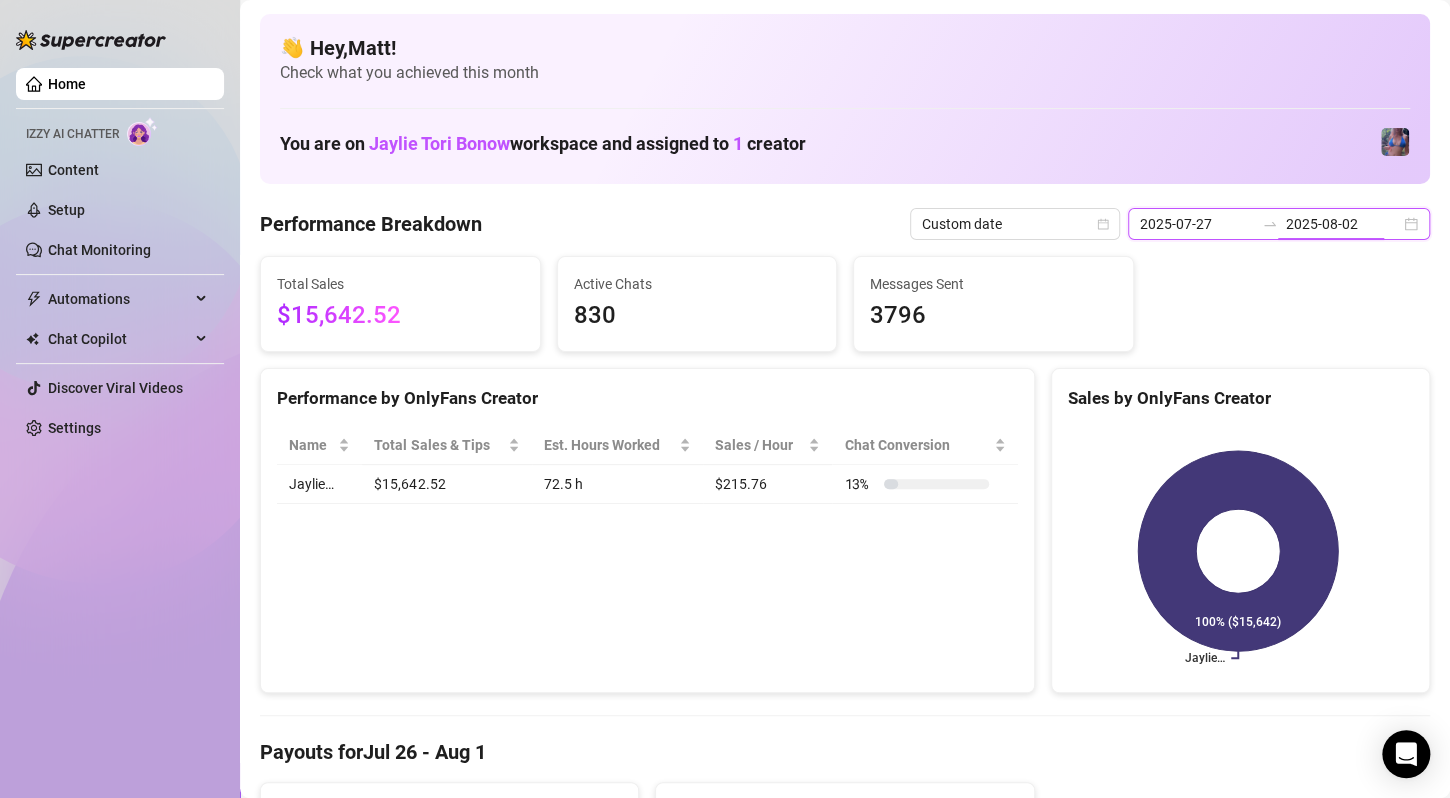 click on "2025-07-27" at bounding box center [1197, 224] 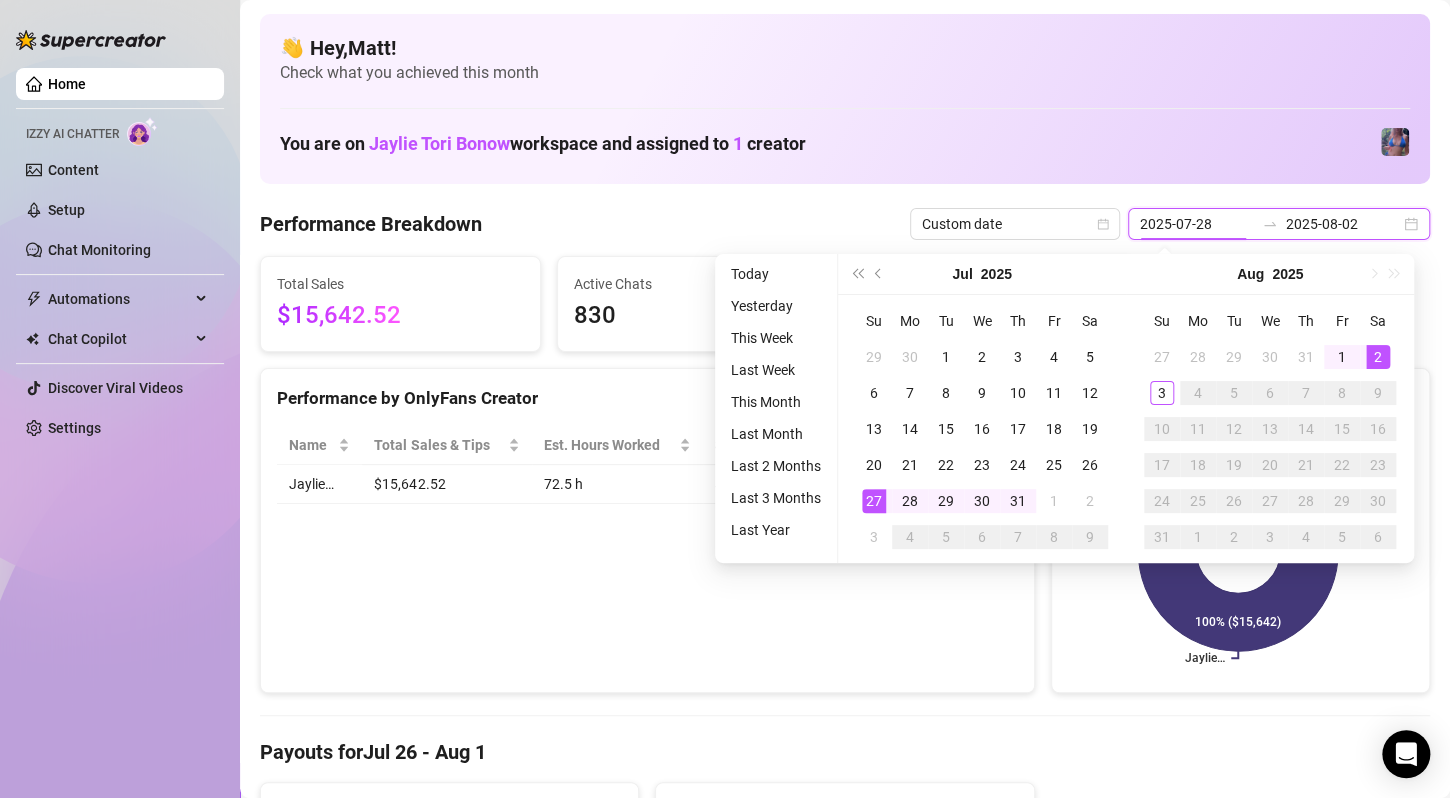 type on "2025-07-27" 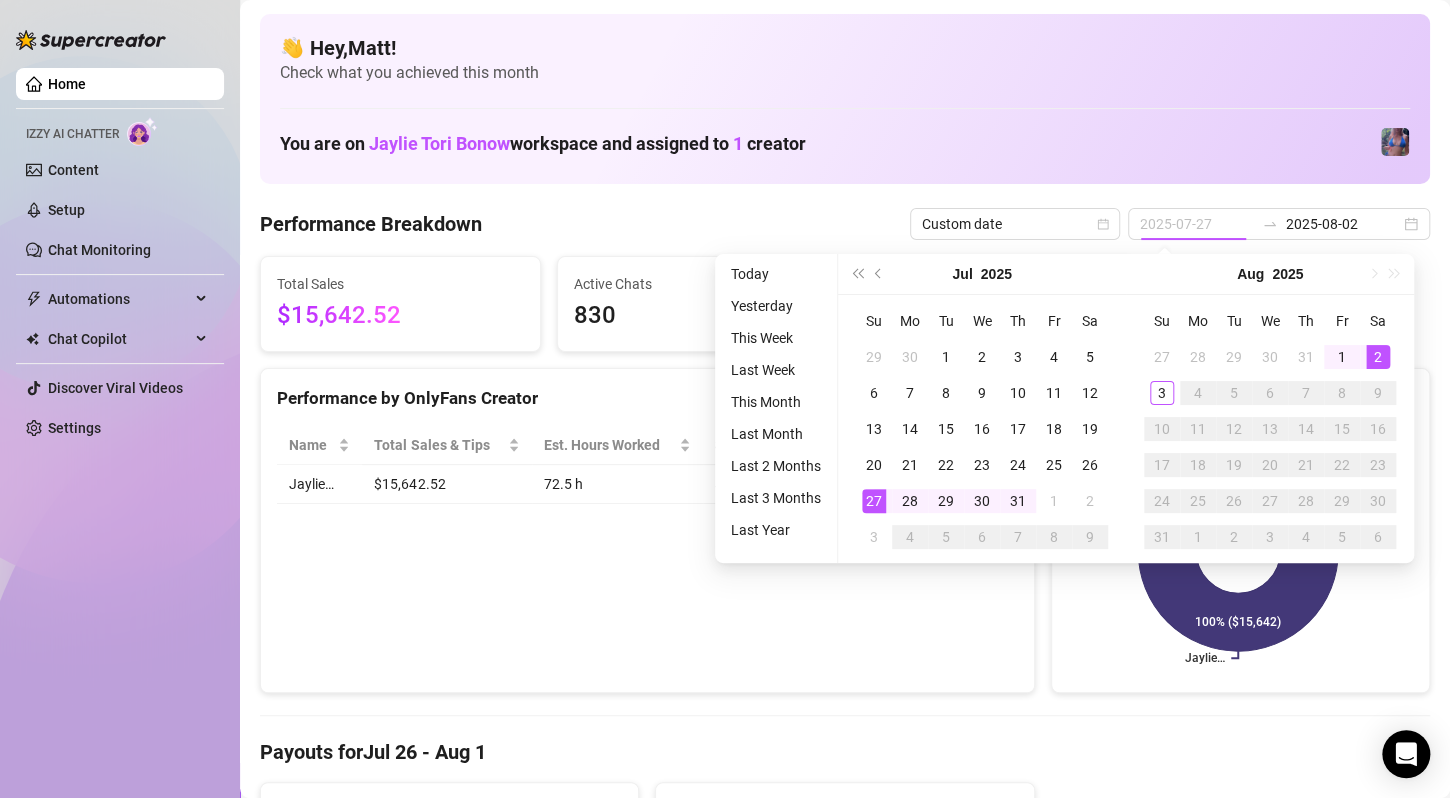 click on "27" at bounding box center (874, 501) 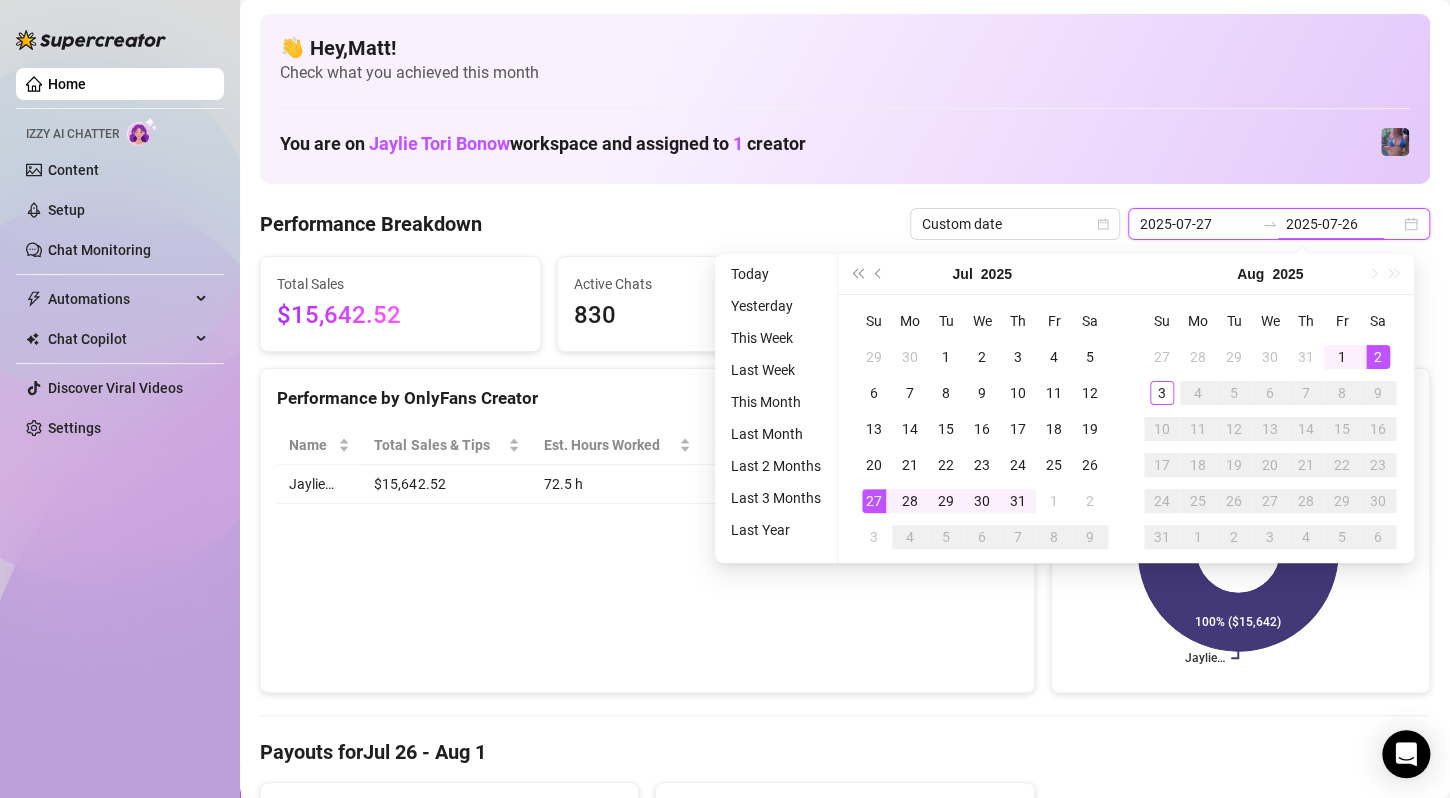 type on "2025-08-02" 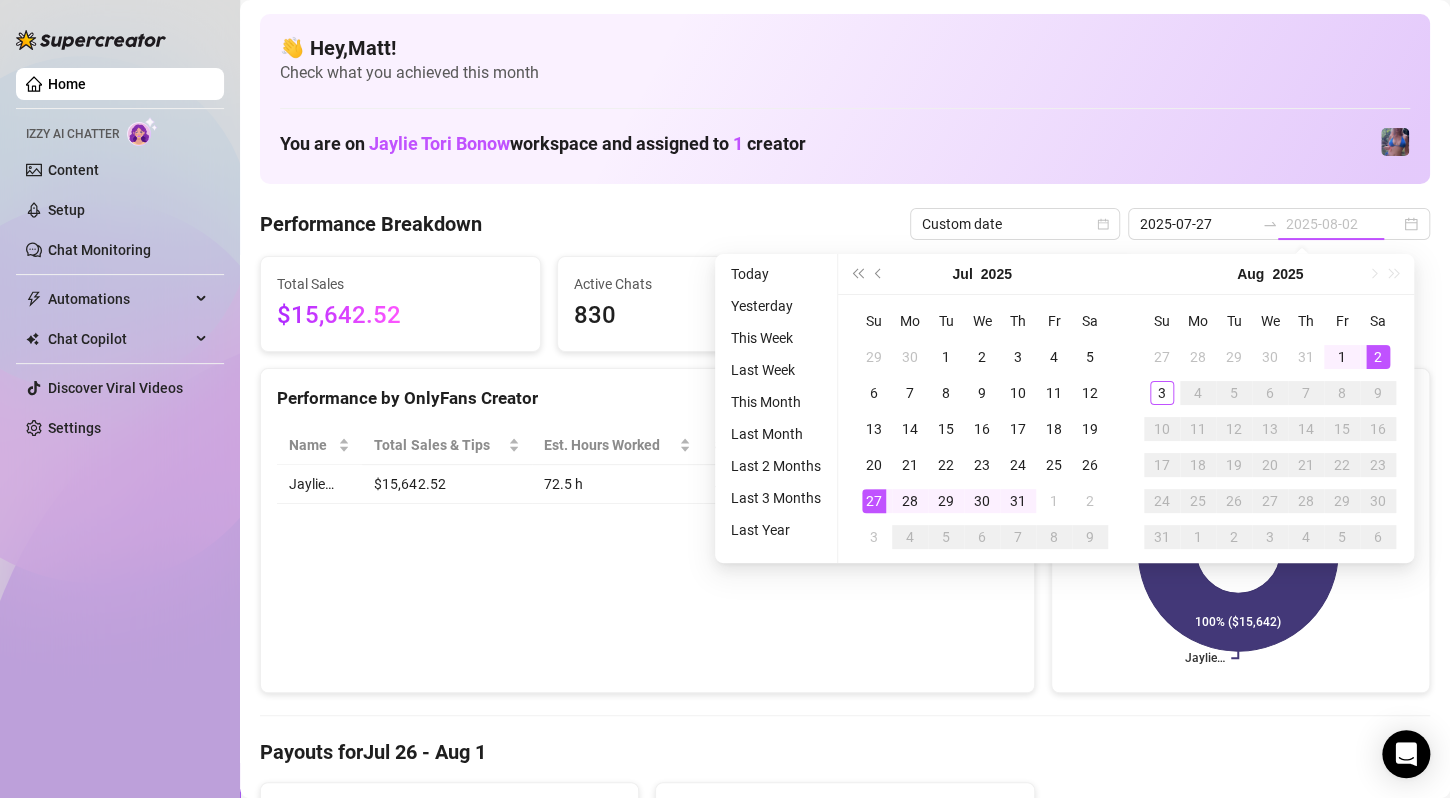 click on "2" at bounding box center (1378, 357) 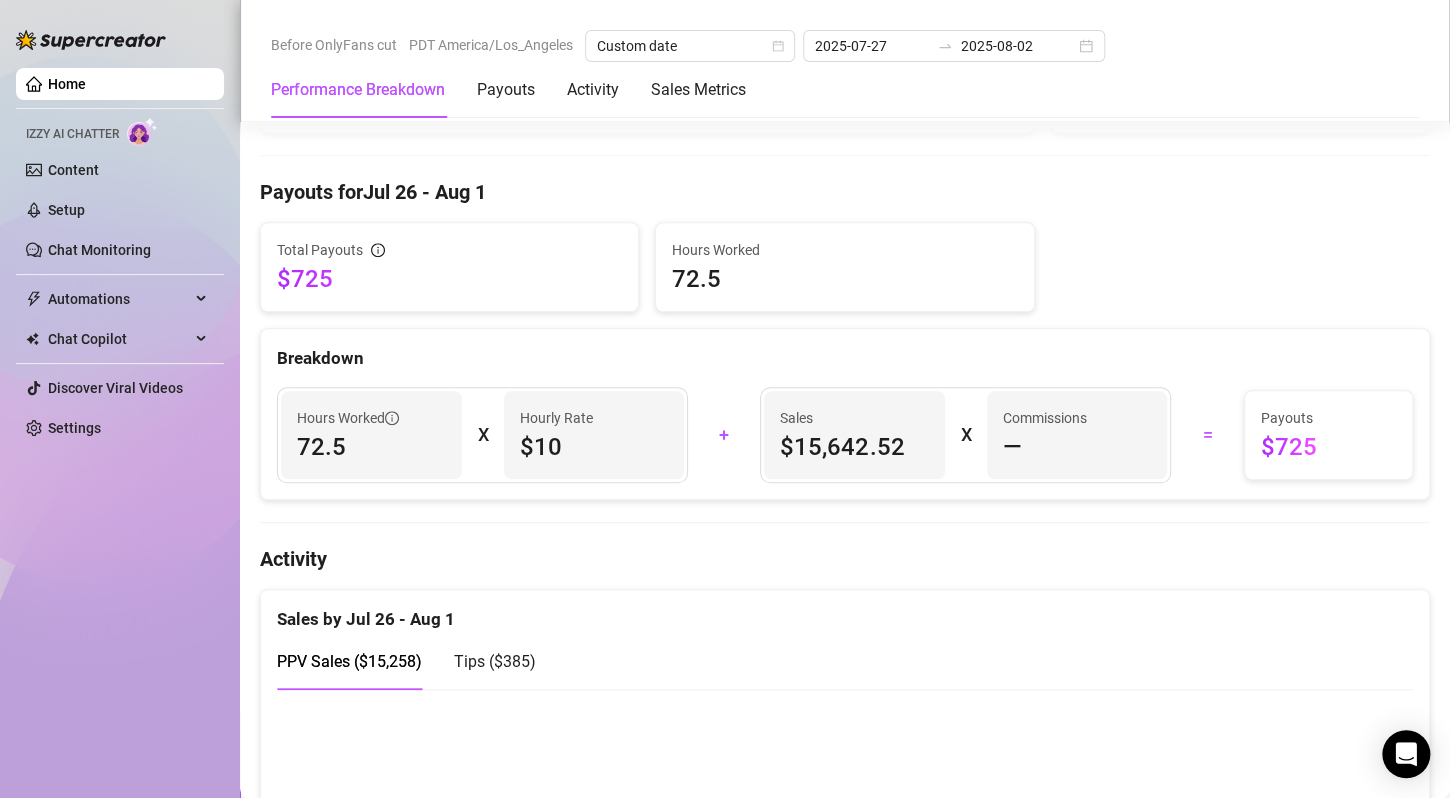 scroll, scrollTop: 600, scrollLeft: 0, axis: vertical 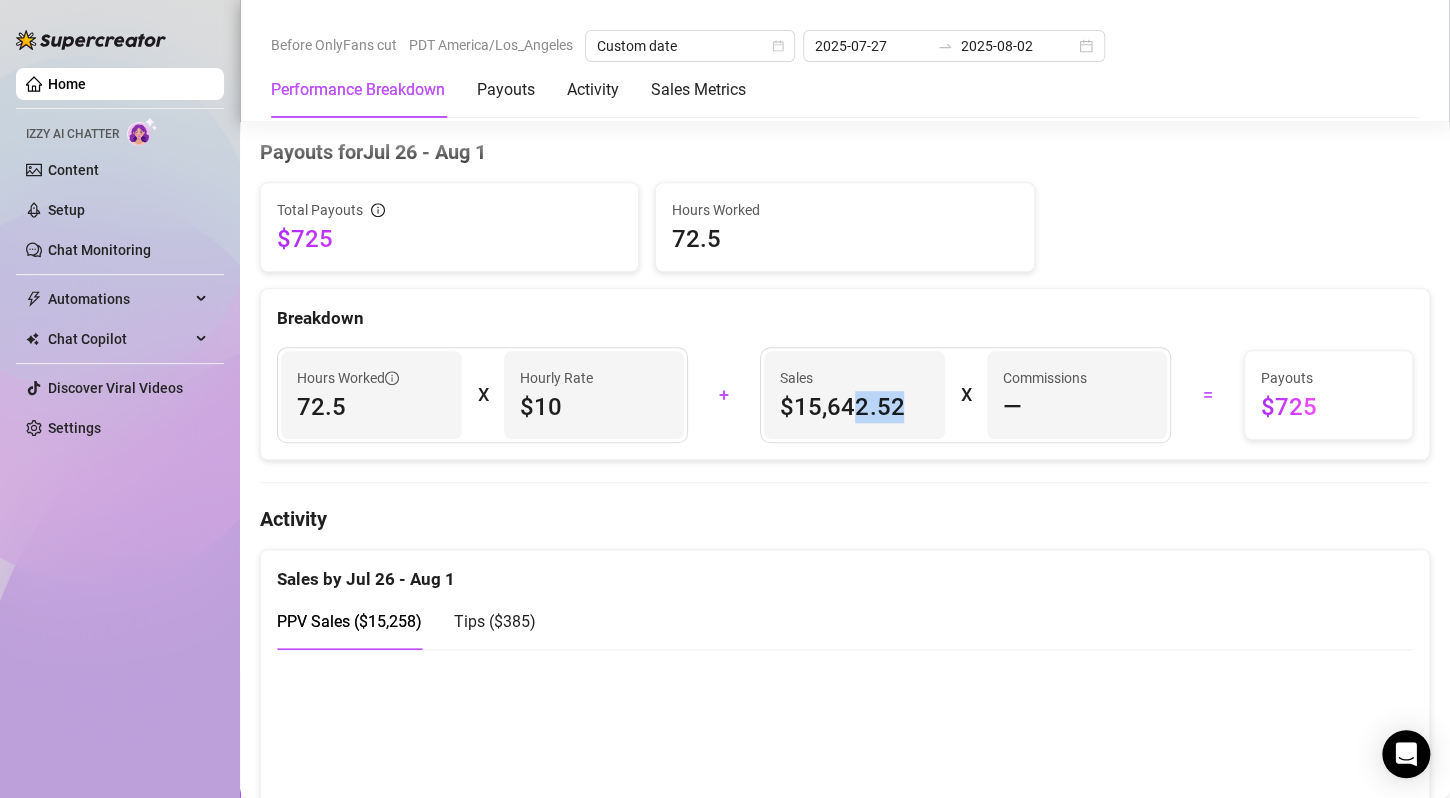 drag, startPoint x: 899, startPoint y: 413, endPoint x: 844, endPoint y: 416, distance: 55.081757 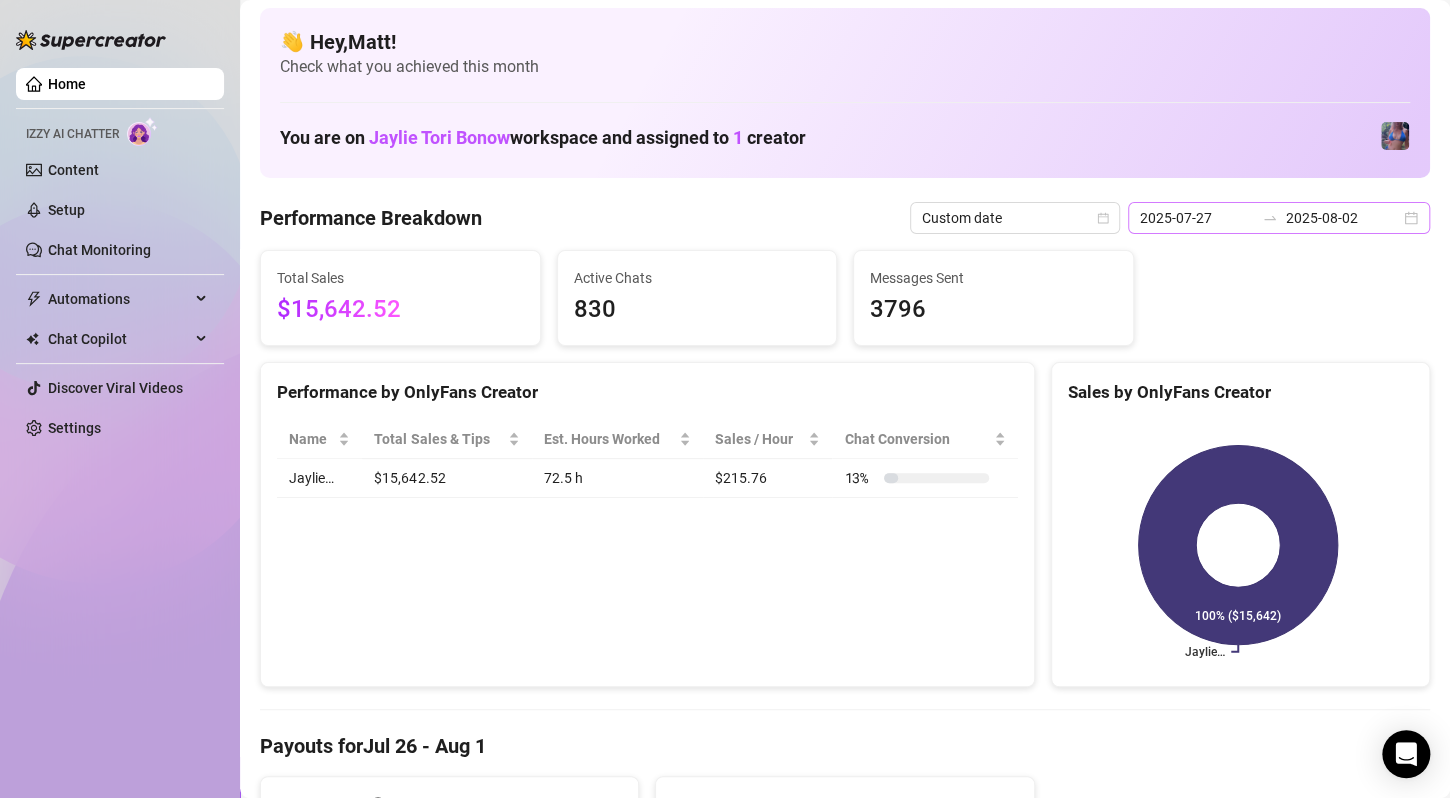 scroll, scrollTop: 0, scrollLeft: 0, axis: both 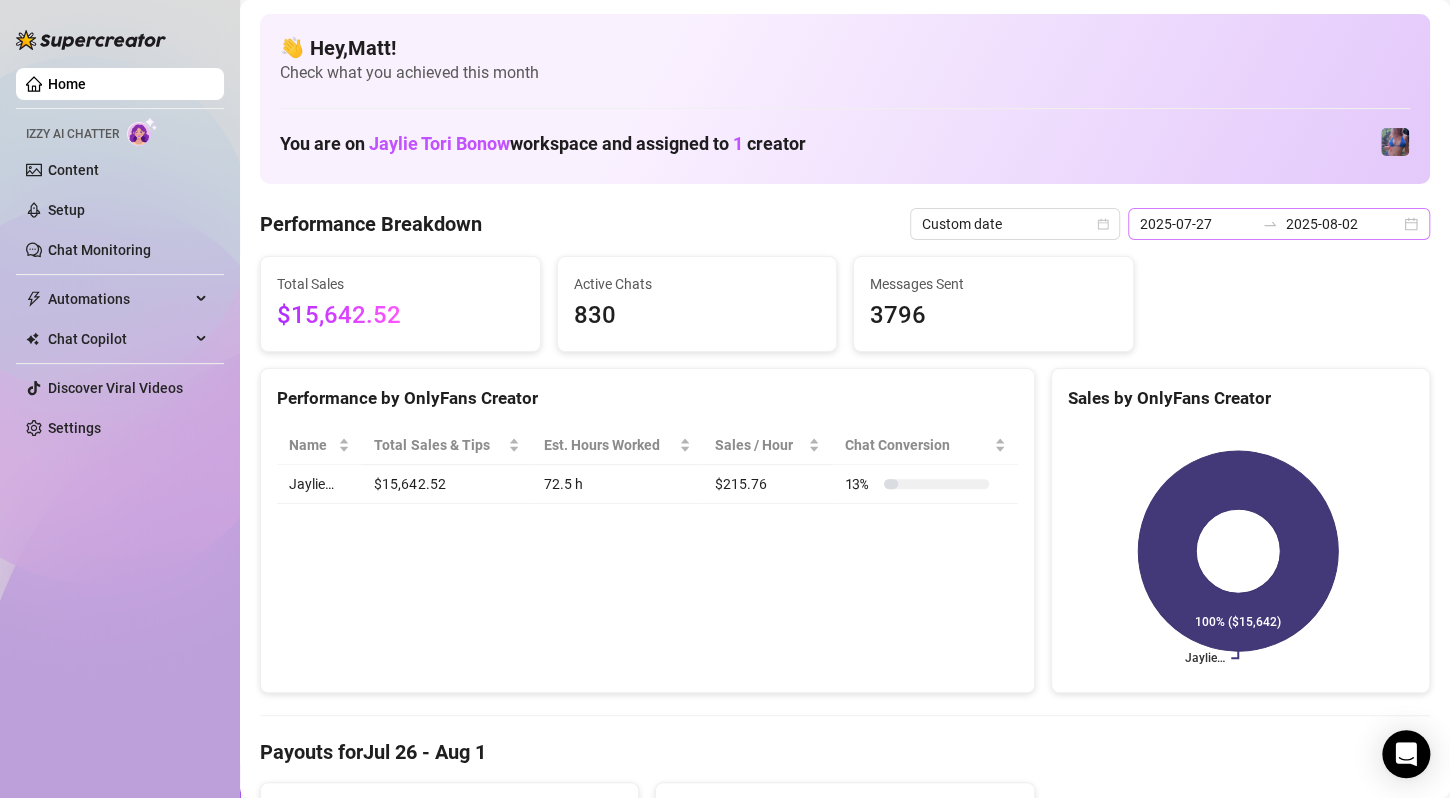 click at bounding box center (1270, 224) 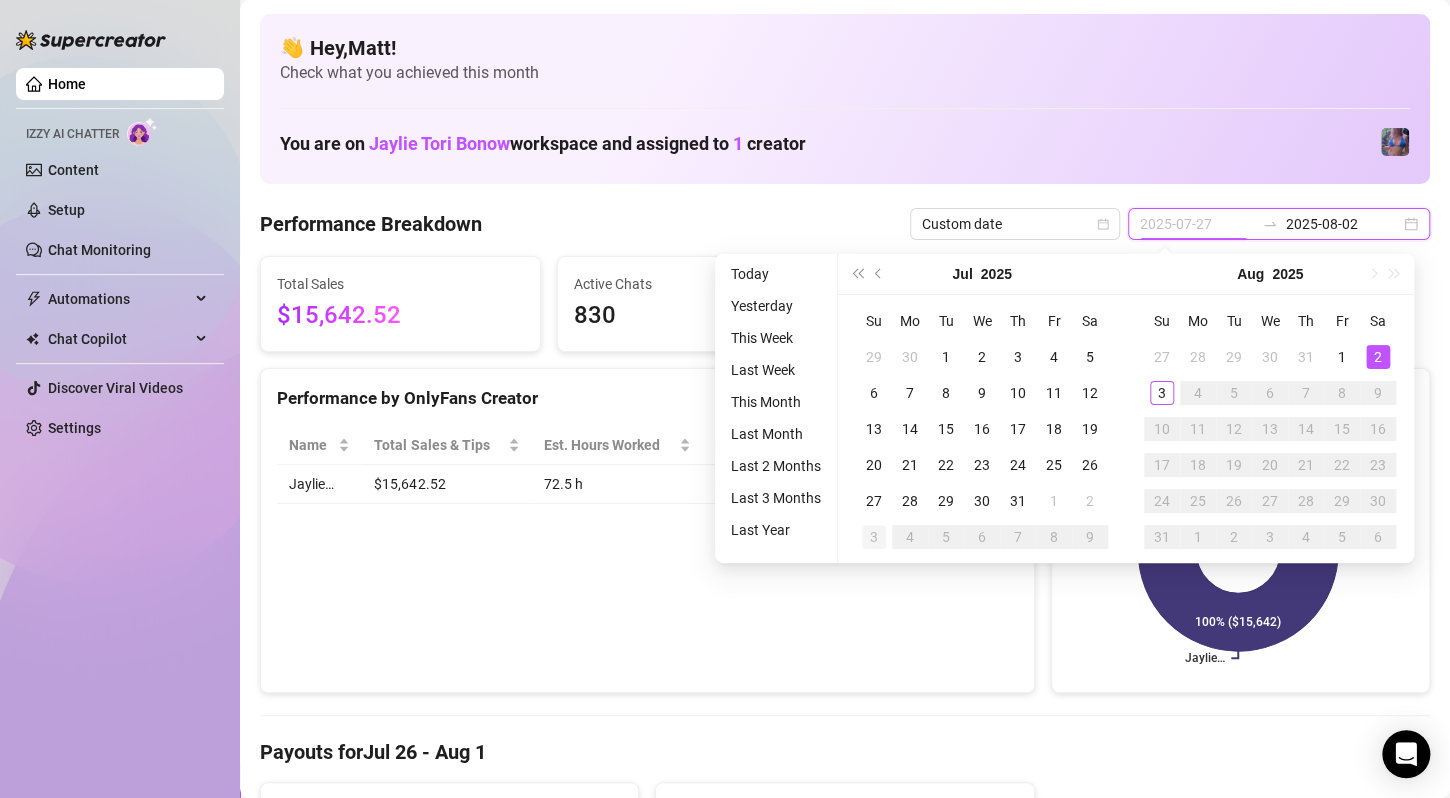 type on "2025-08-03" 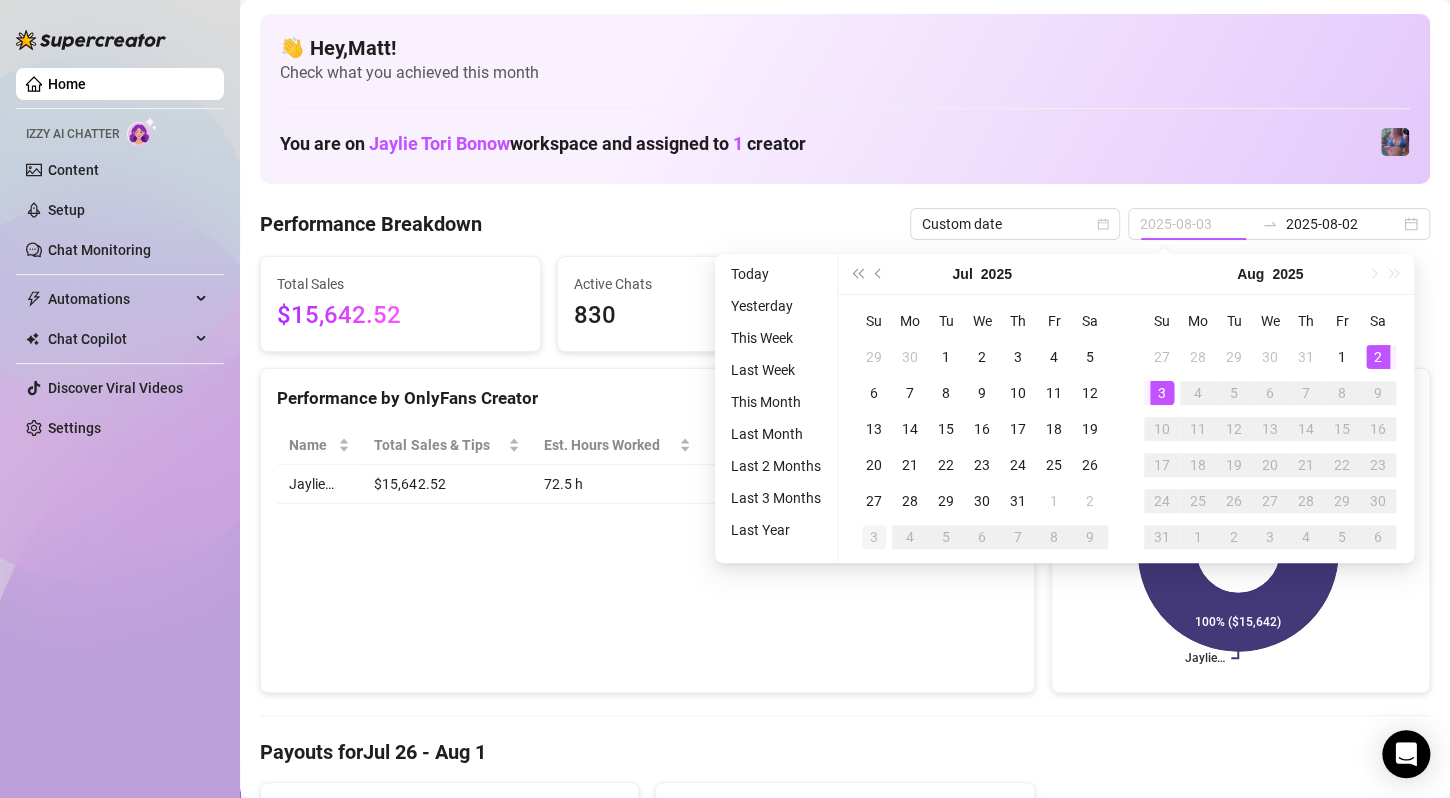 click on "3" at bounding box center (874, 537) 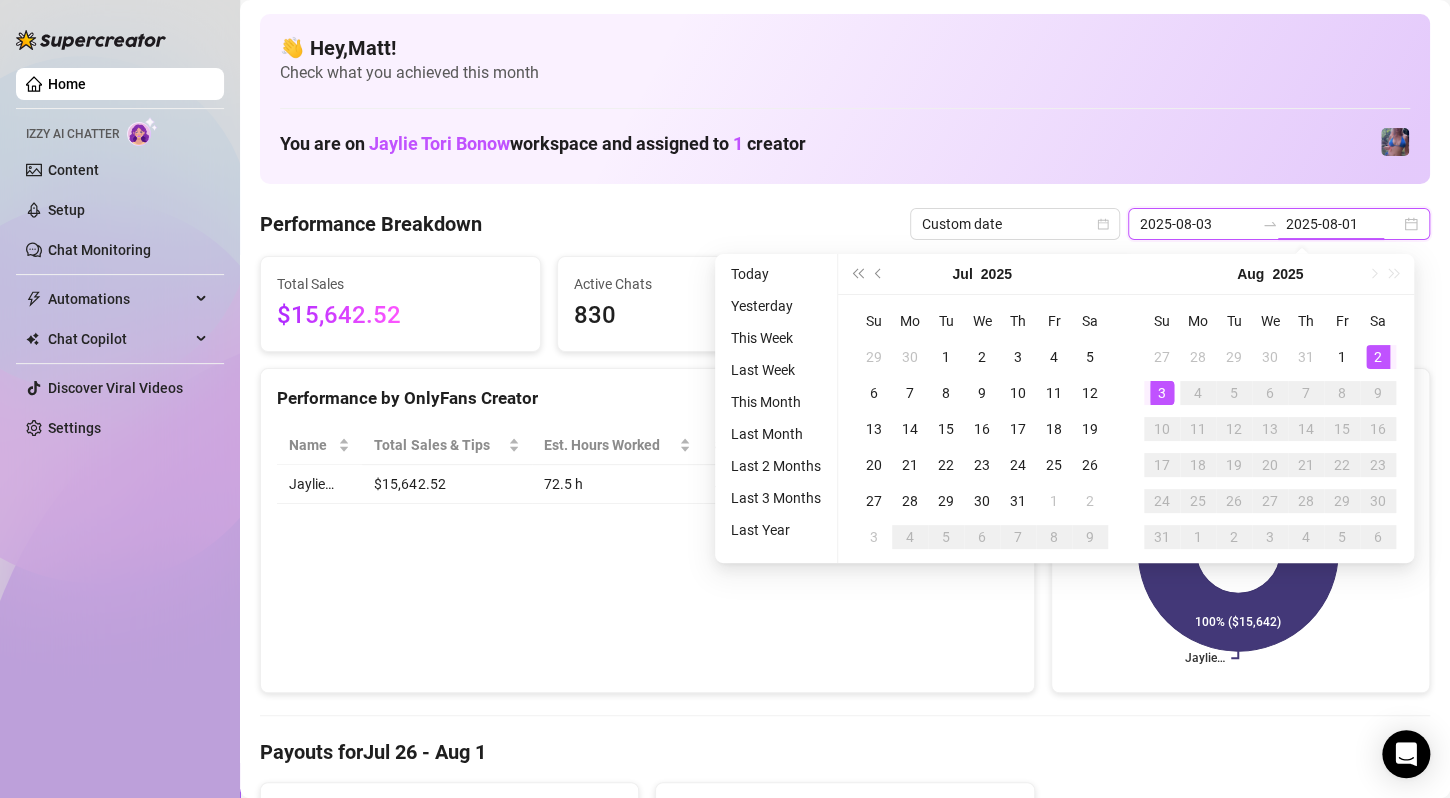 type on "2025-08-02" 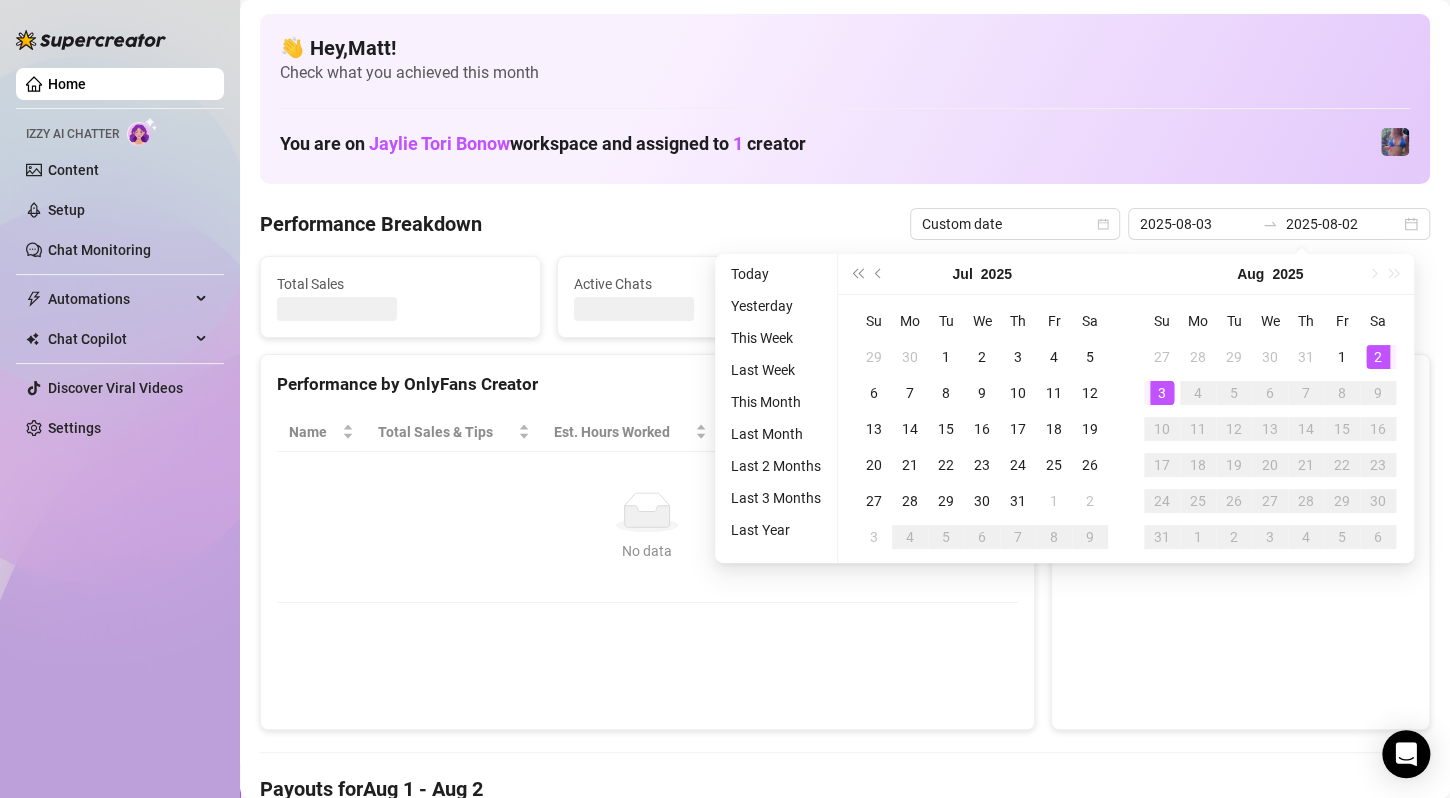 type on "2025-08-02" 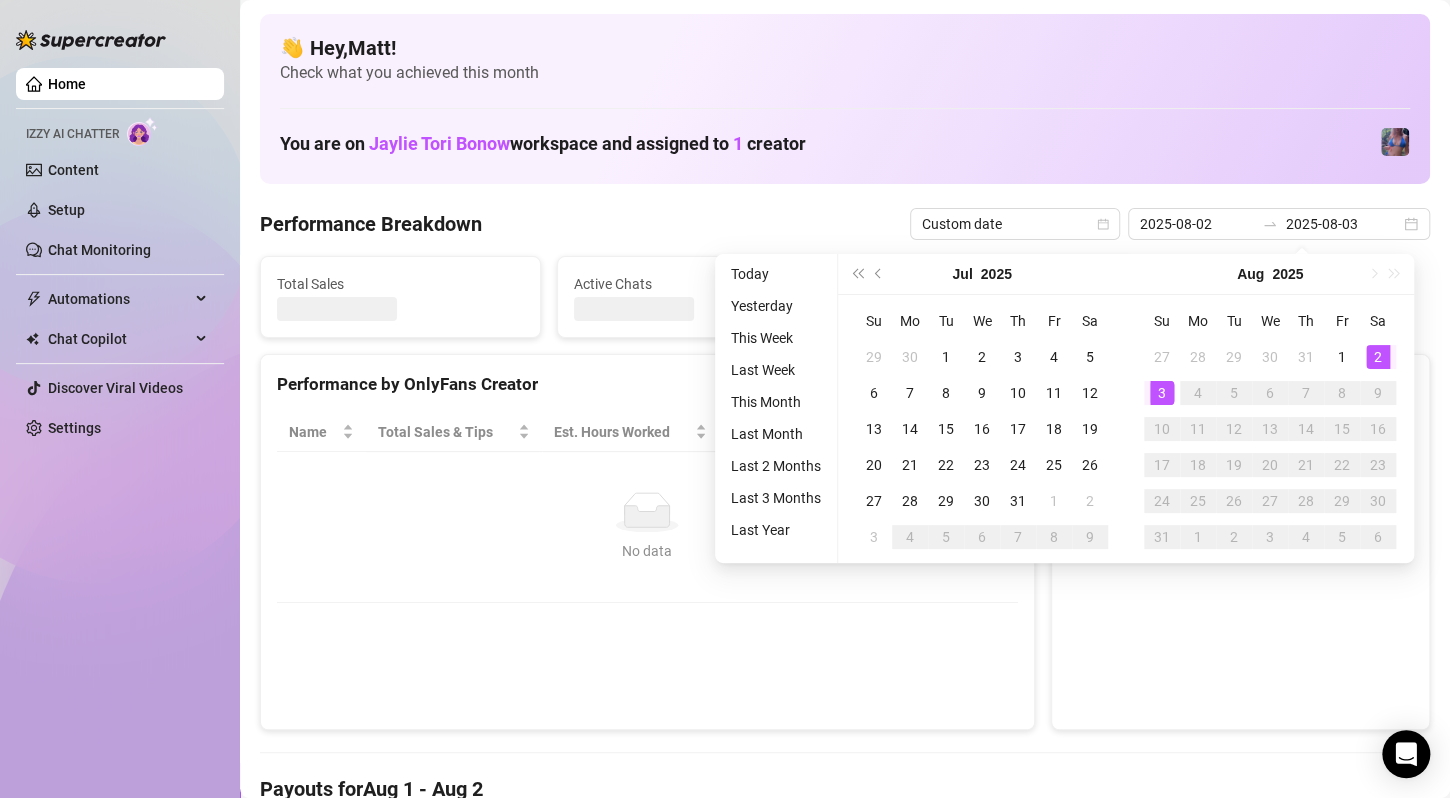 type on "2025-08-02" 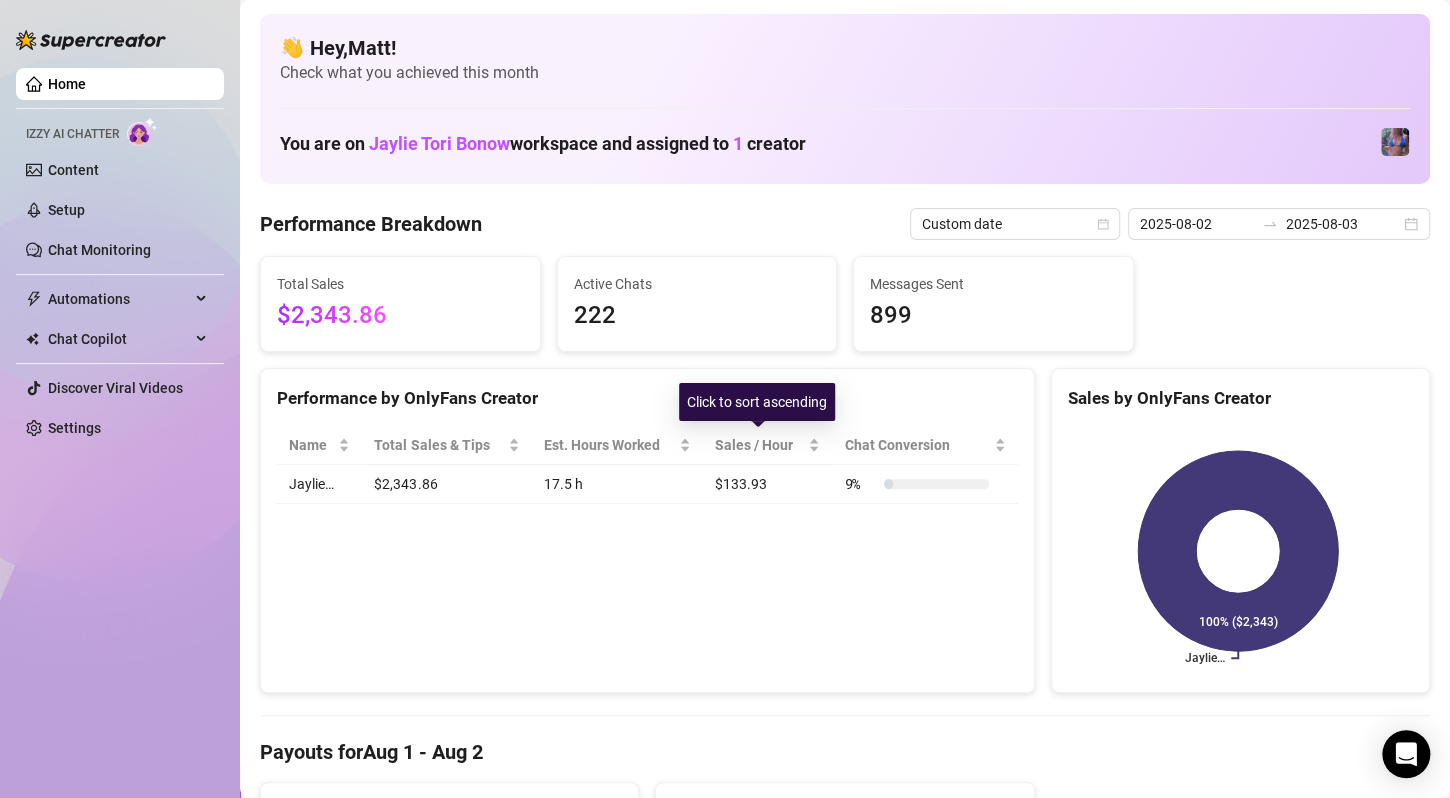 click on "👋 Hey, [NAME] ! Check what you achieved this month You are on Jaylie Tori Bonow workspace and assigned to 1 creator" at bounding box center (845, 99) 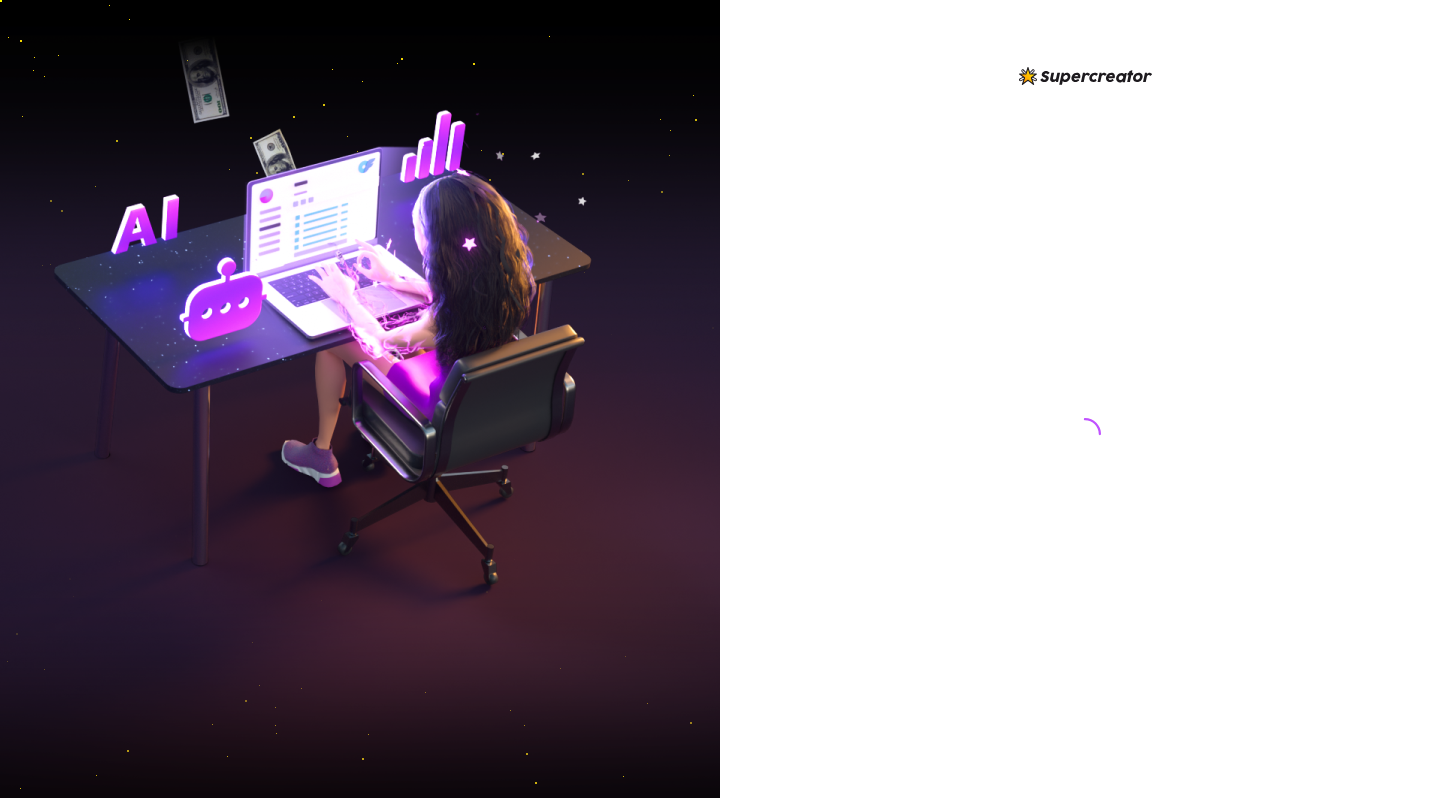 scroll, scrollTop: 0, scrollLeft: 0, axis: both 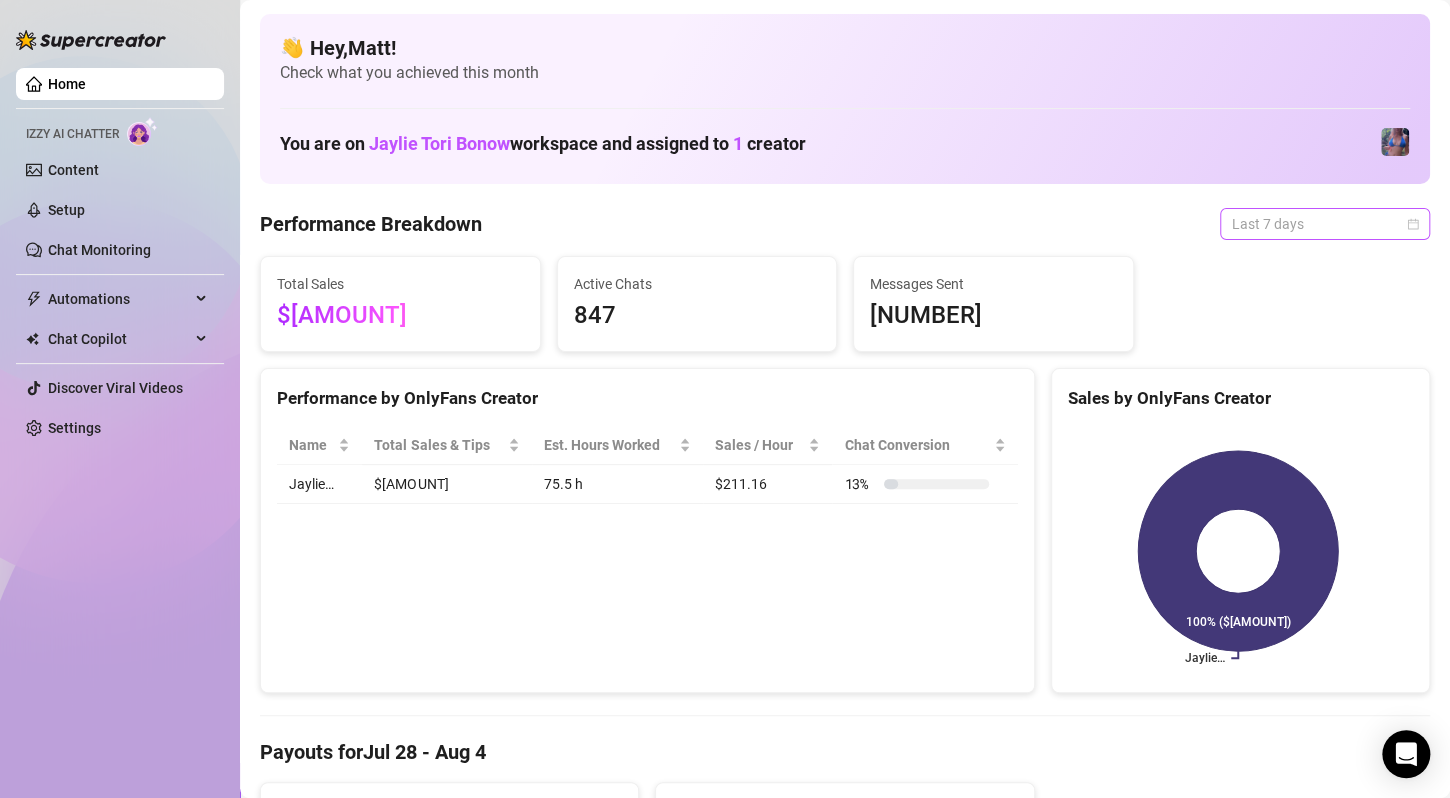 click on "Last 7 days" at bounding box center (1325, 224) 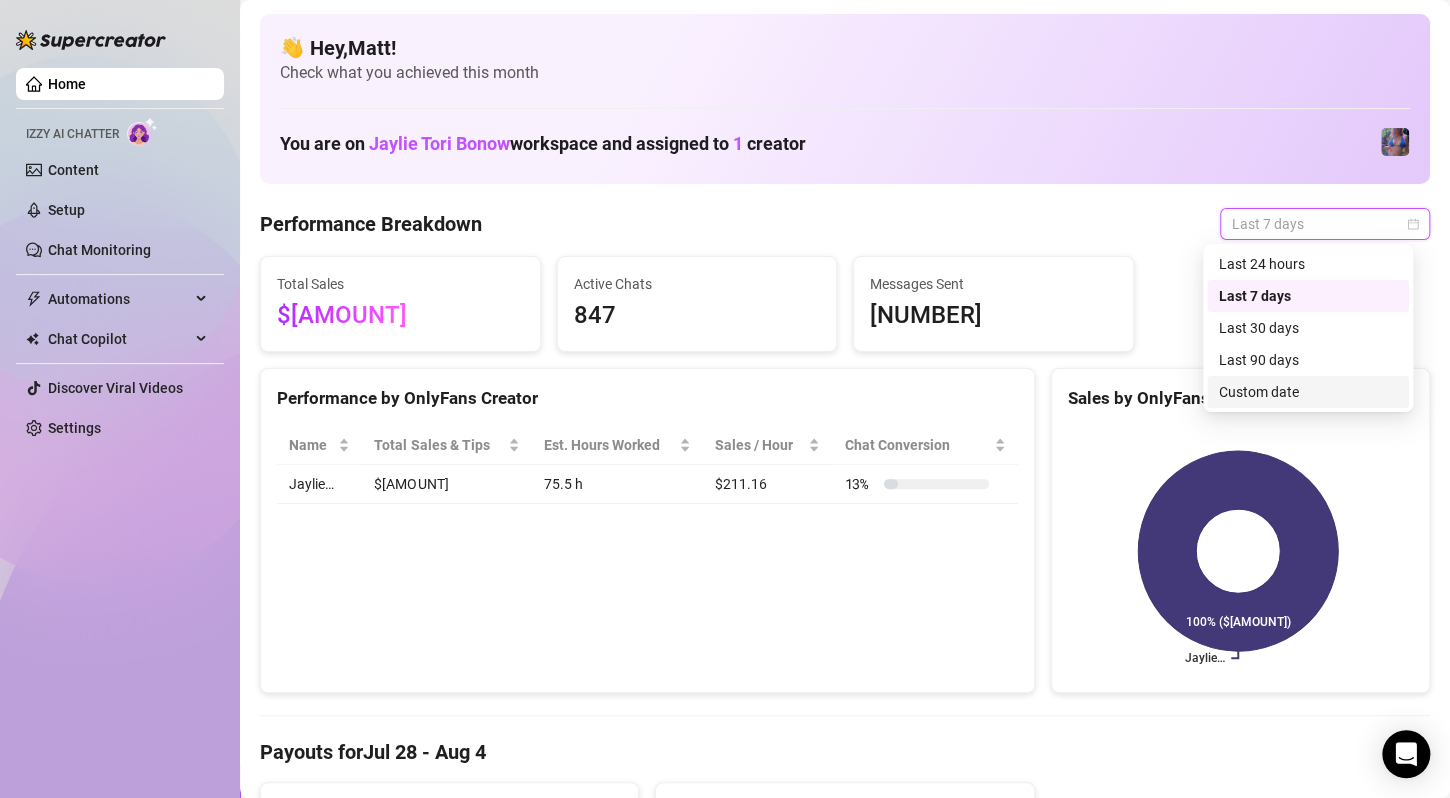 click on "Custom date" at bounding box center (1308, 392) 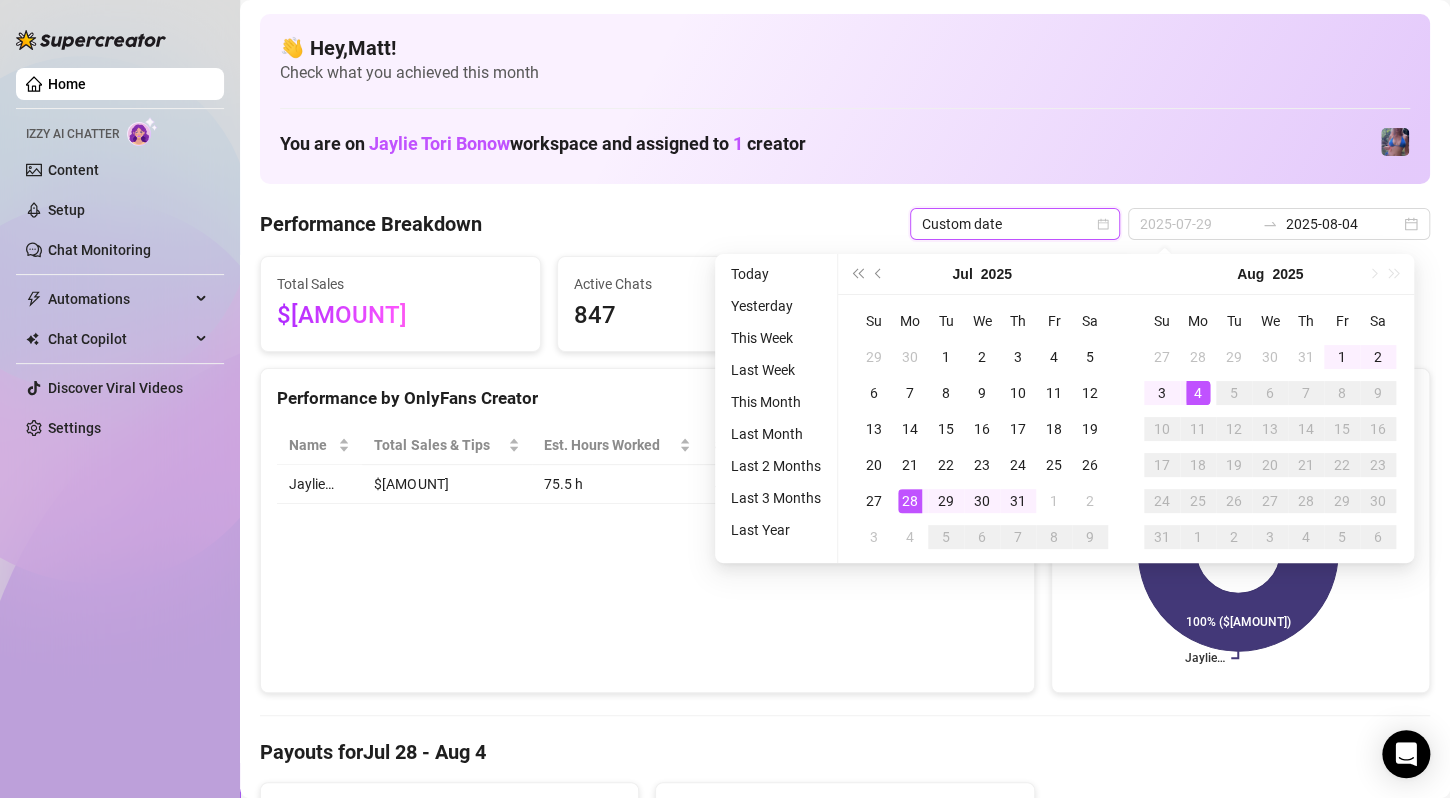 type on "2025-07-28" 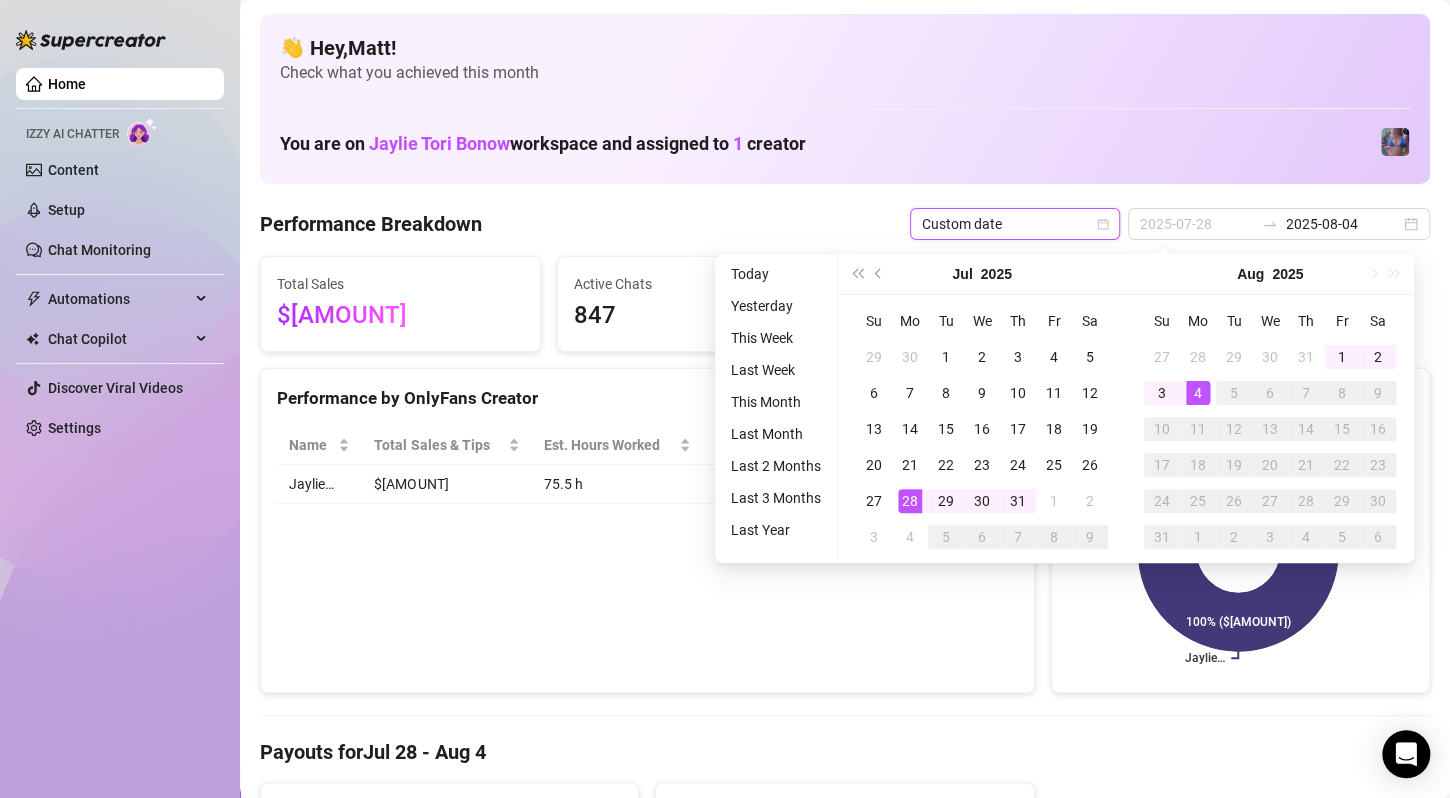 click on "28" at bounding box center [910, 501] 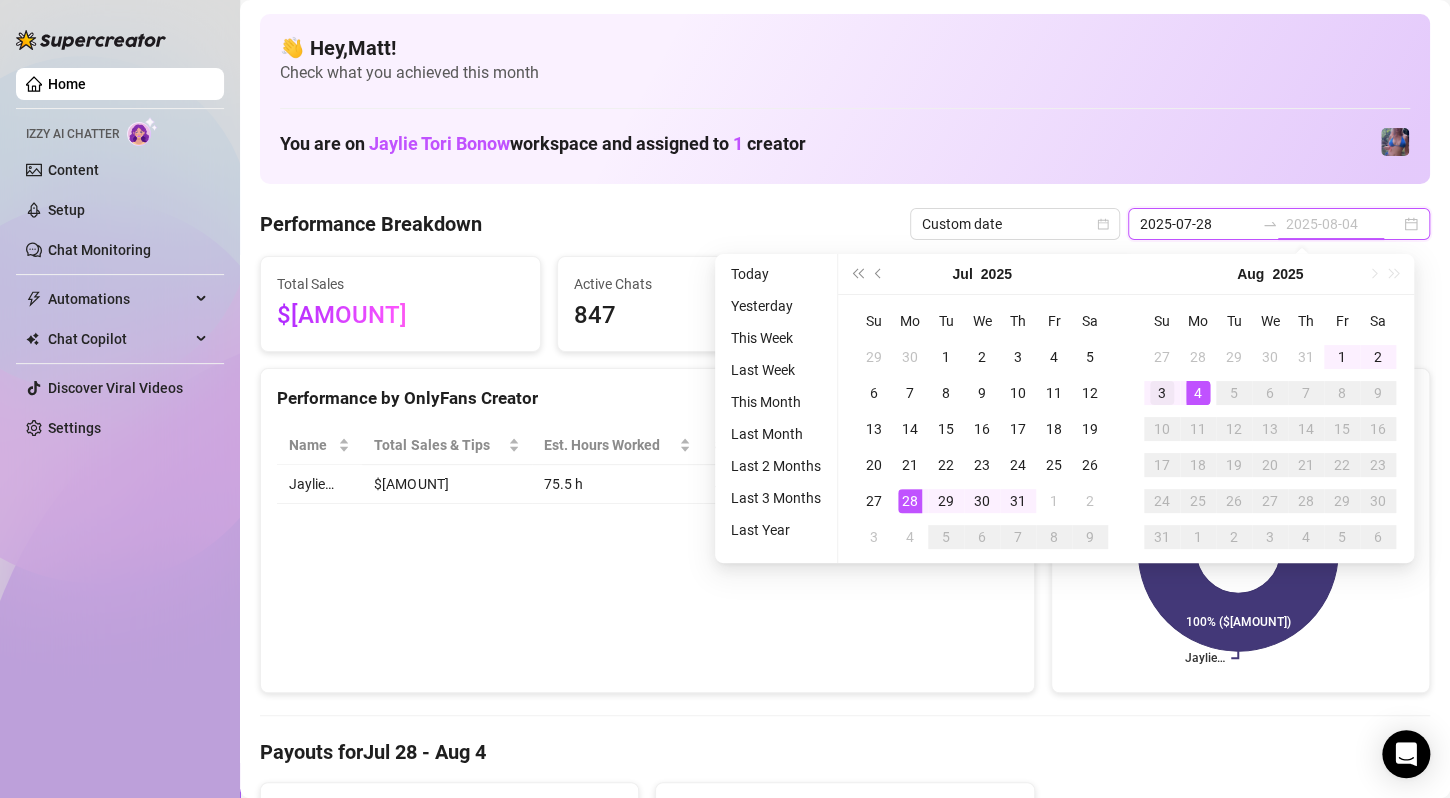 type on "2025-08-03" 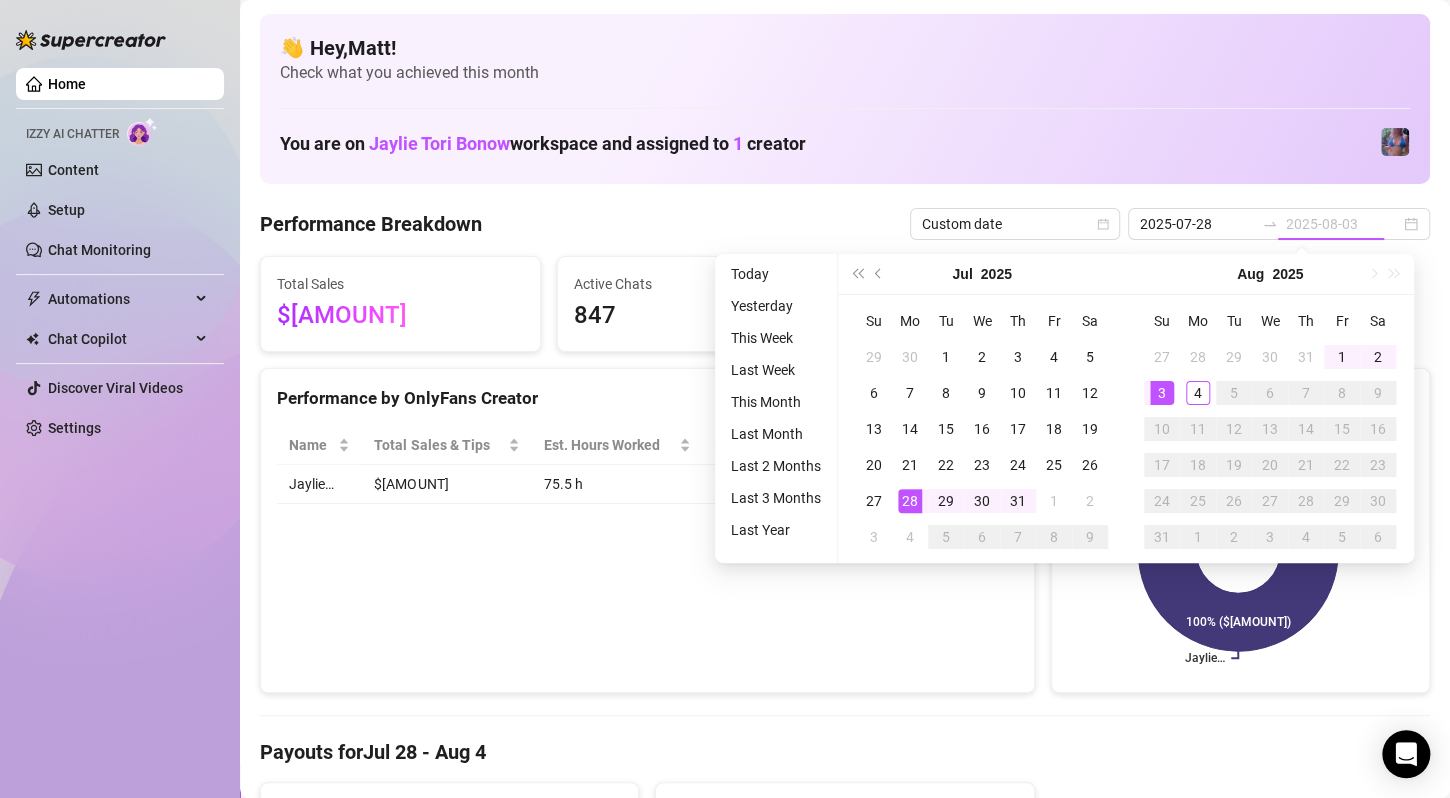 drag, startPoint x: 1153, startPoint y: 392, endPoint x: 1027, endPoint y: 599, distance: 242.33241 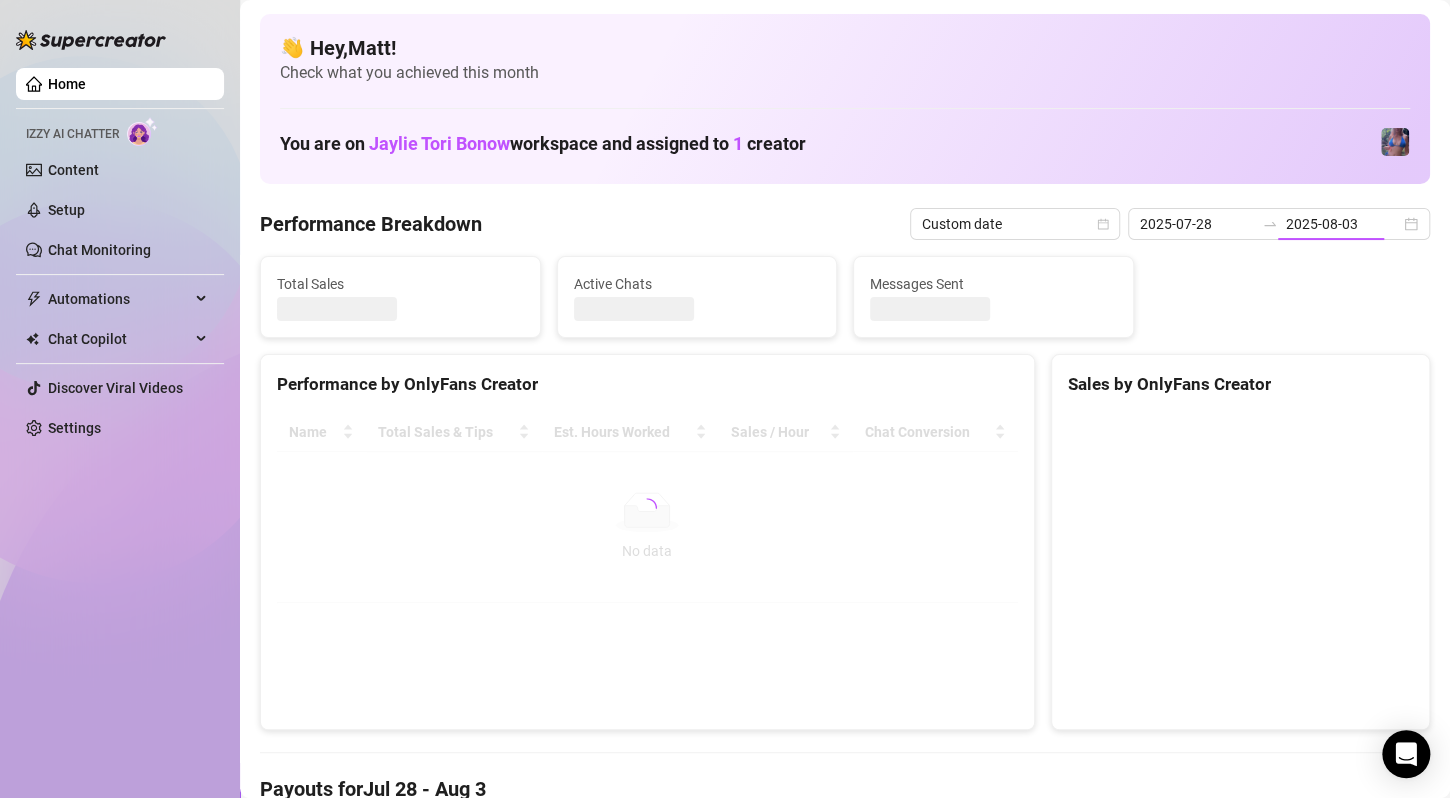 type on "2025-08-03" 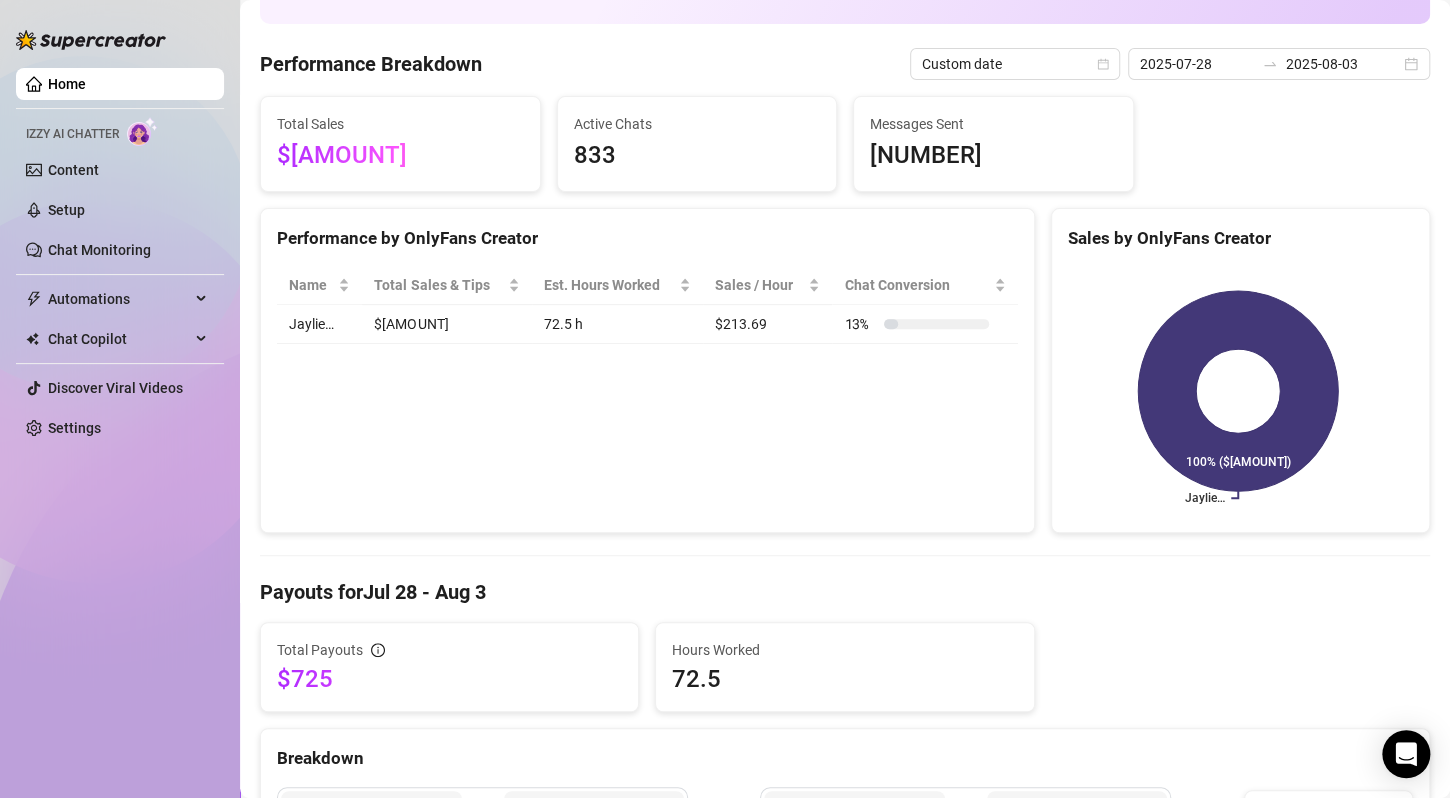 scroll, scrollTop: 0, scrollLeft: 0, axis: both 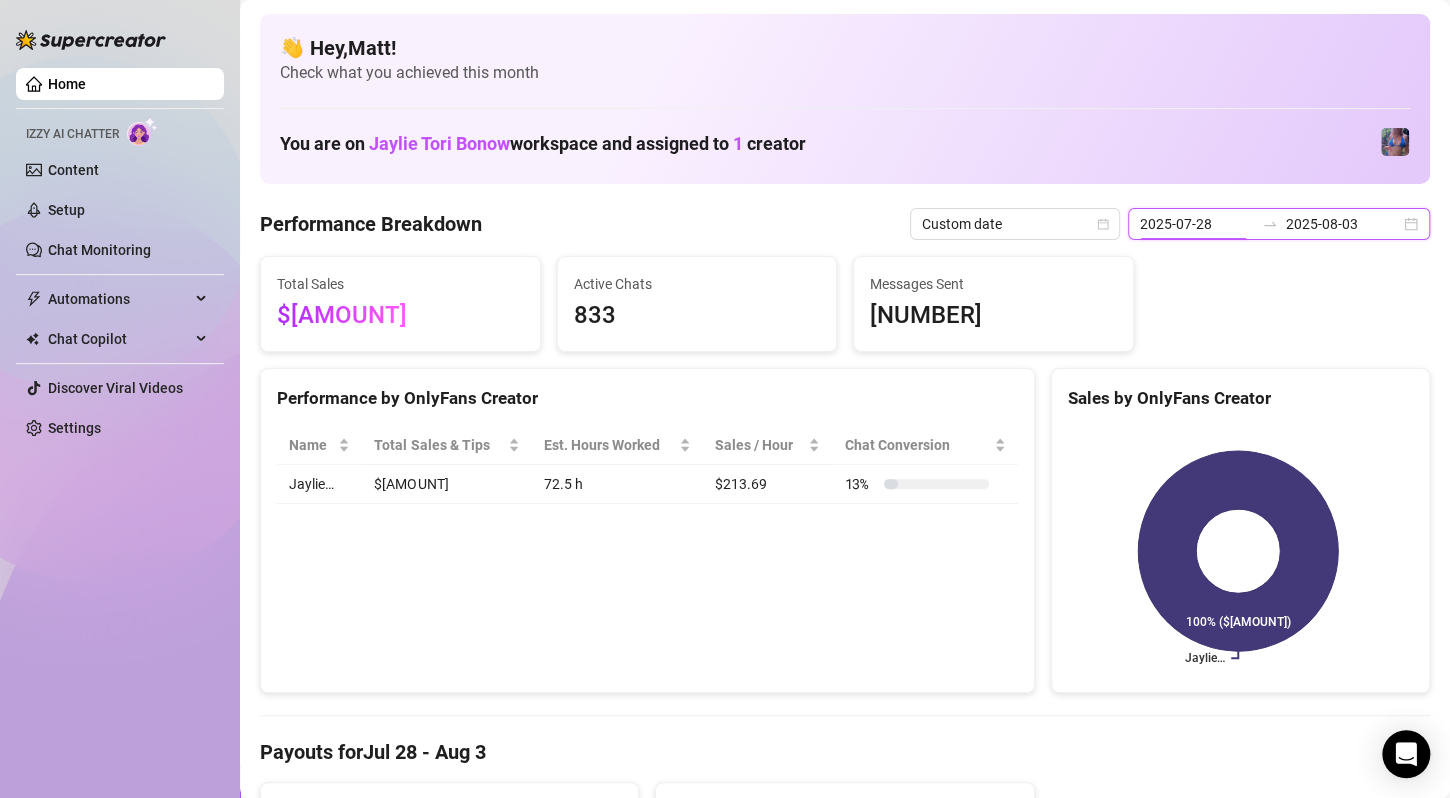 click on "2025-07-28" at bounding box center [1197, 224] 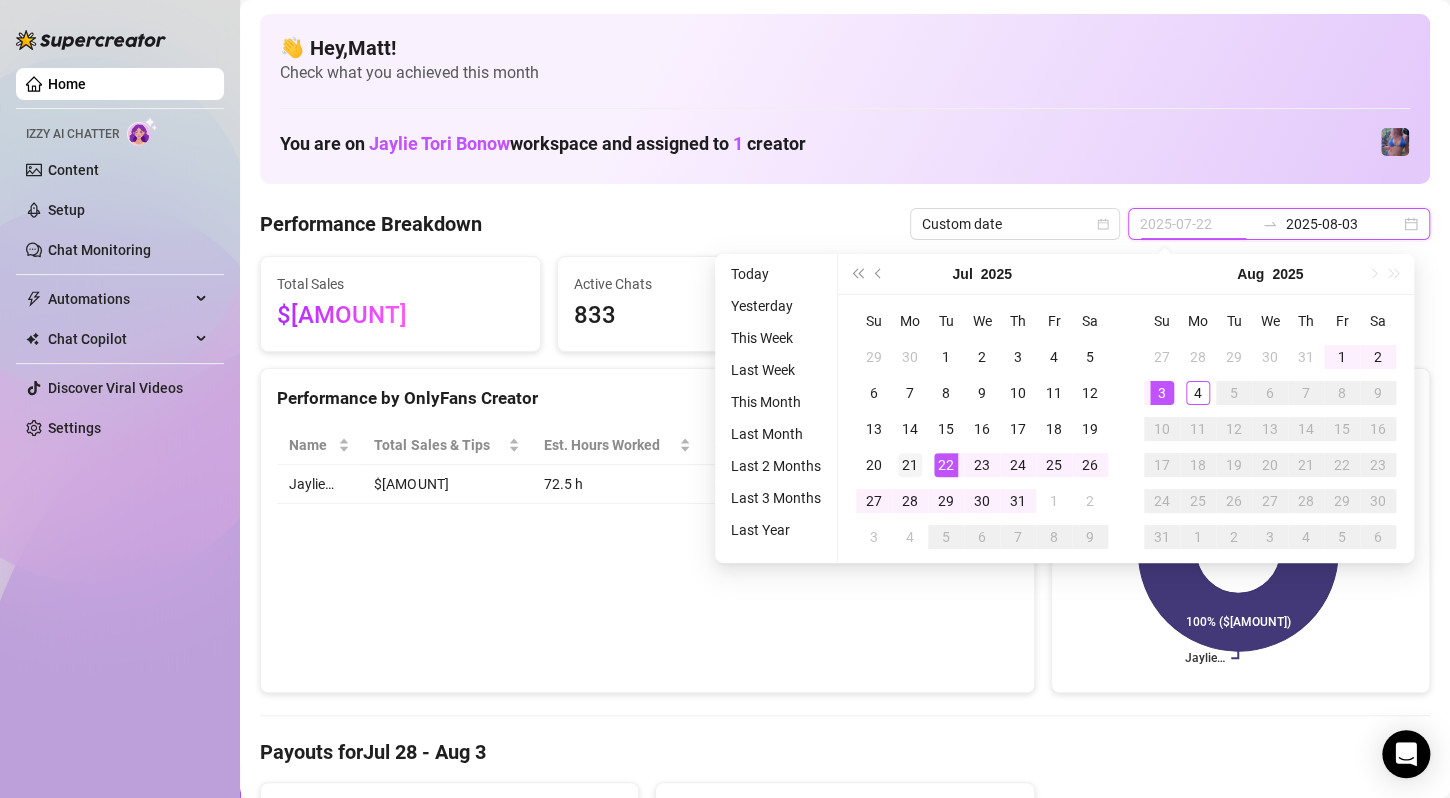type on "2025-07-21" 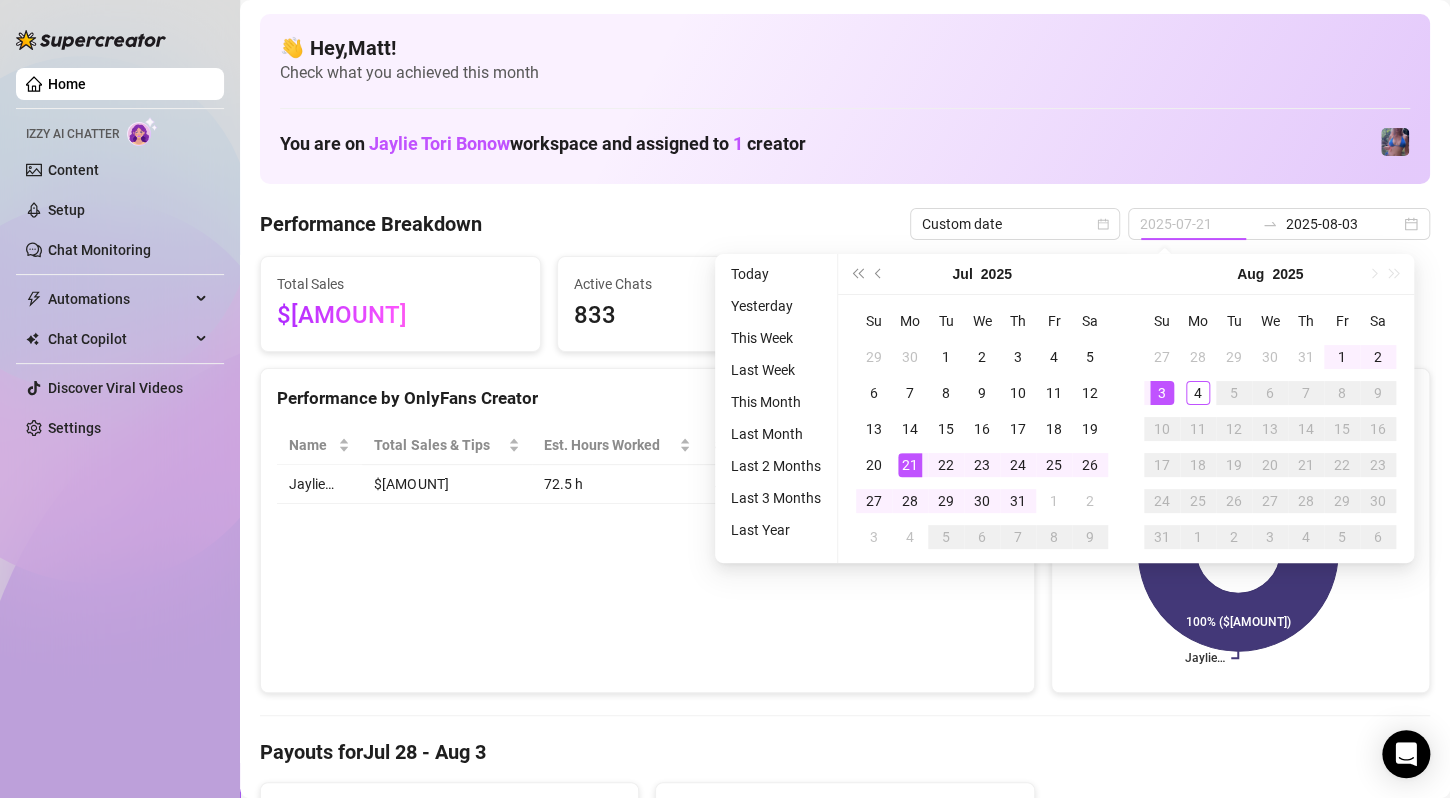 click on "21" at bounding box center [910, 465] 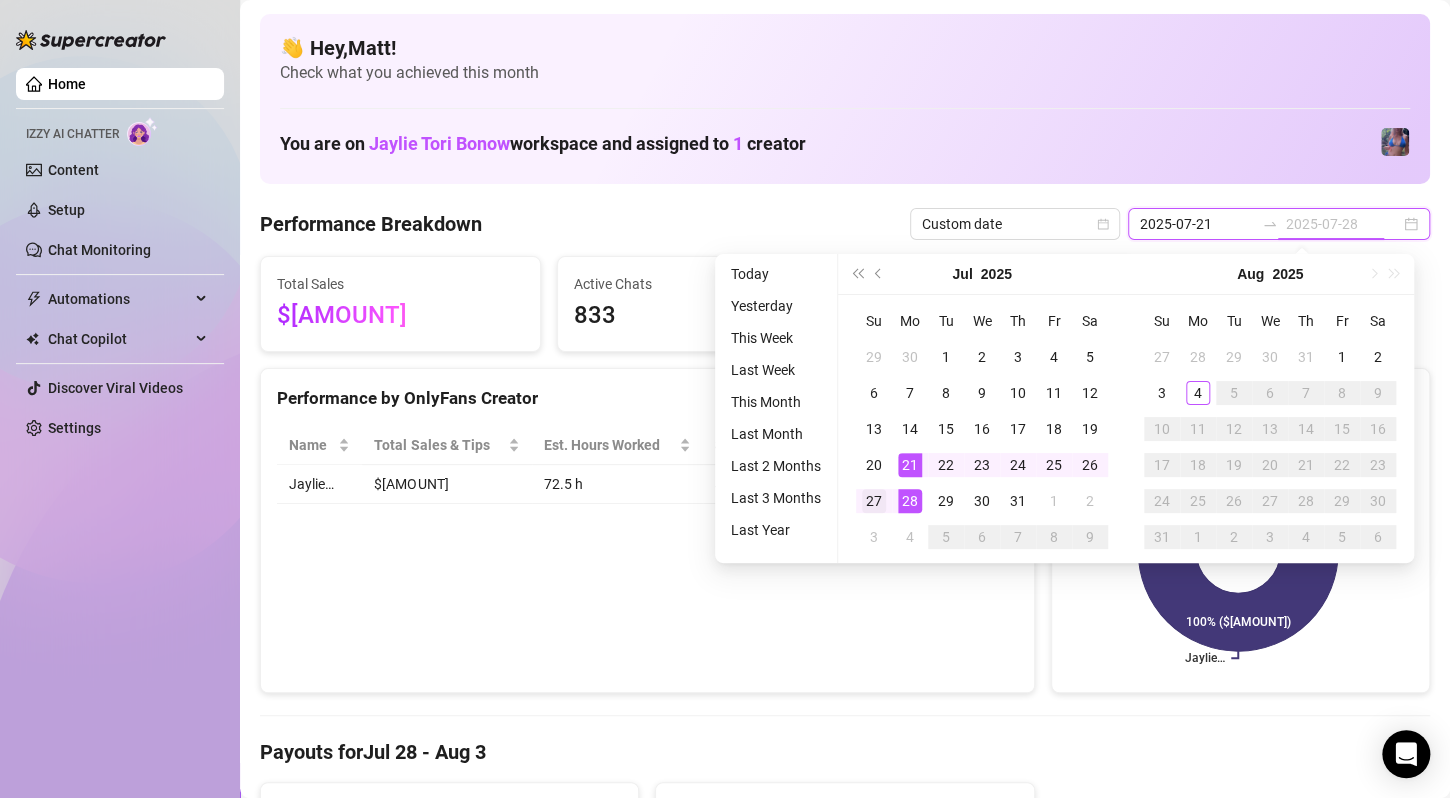 type on "2025-07-27" 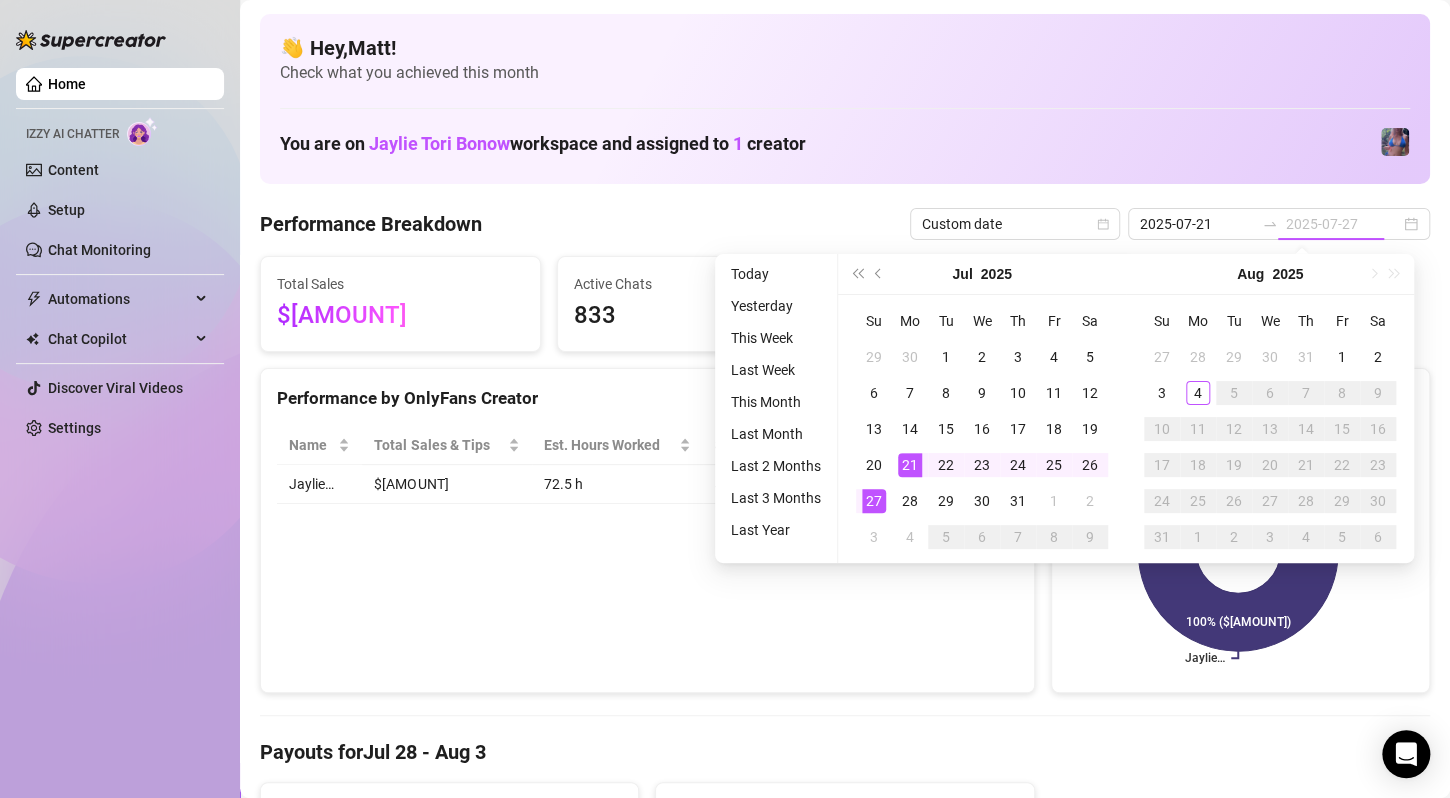 click on "27" at bounding box center [874, 501] 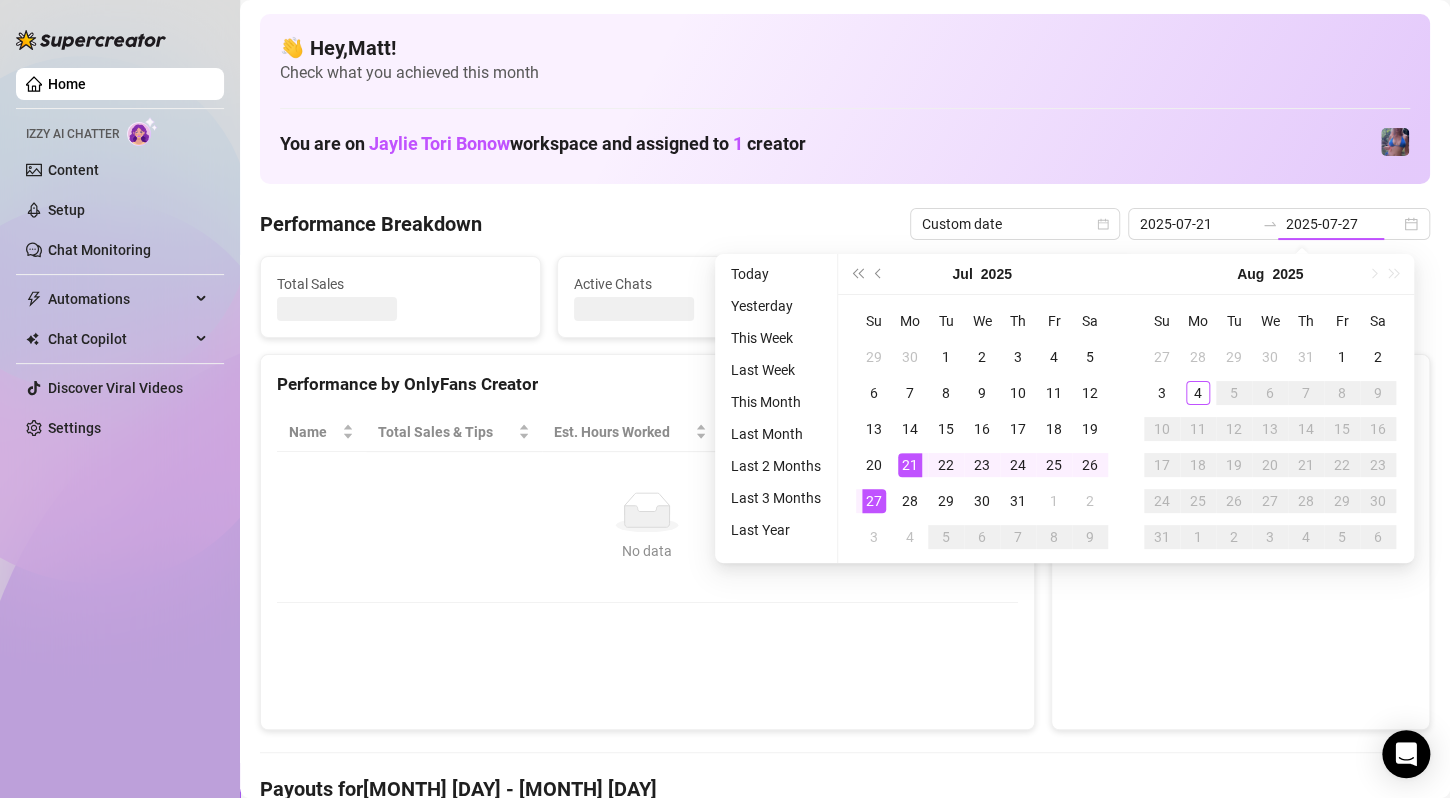 type on "2025-07-21" 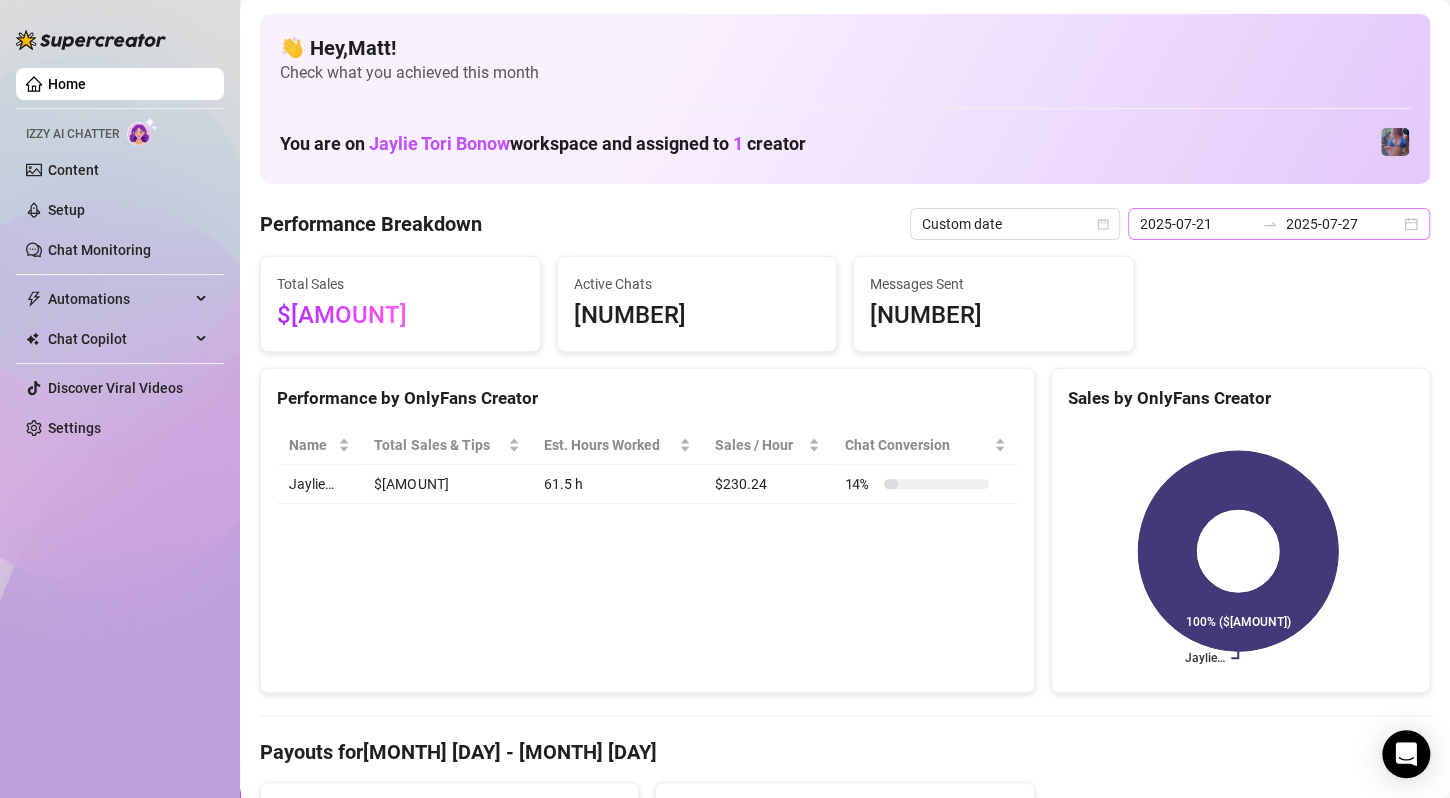 click on "2025-07-21 2025-07-27" at bounding box center (1279, 224) 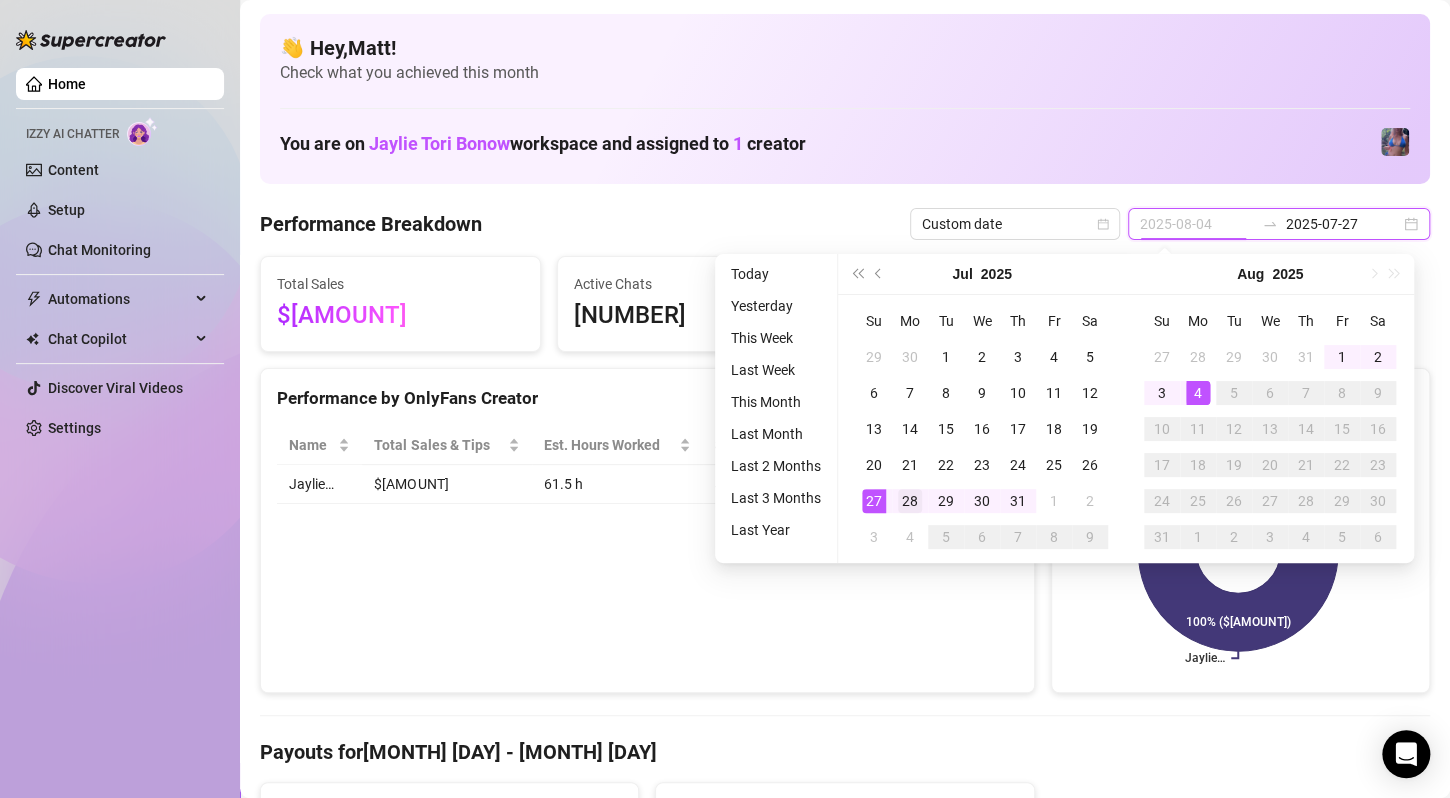 type on "2025-07-28" 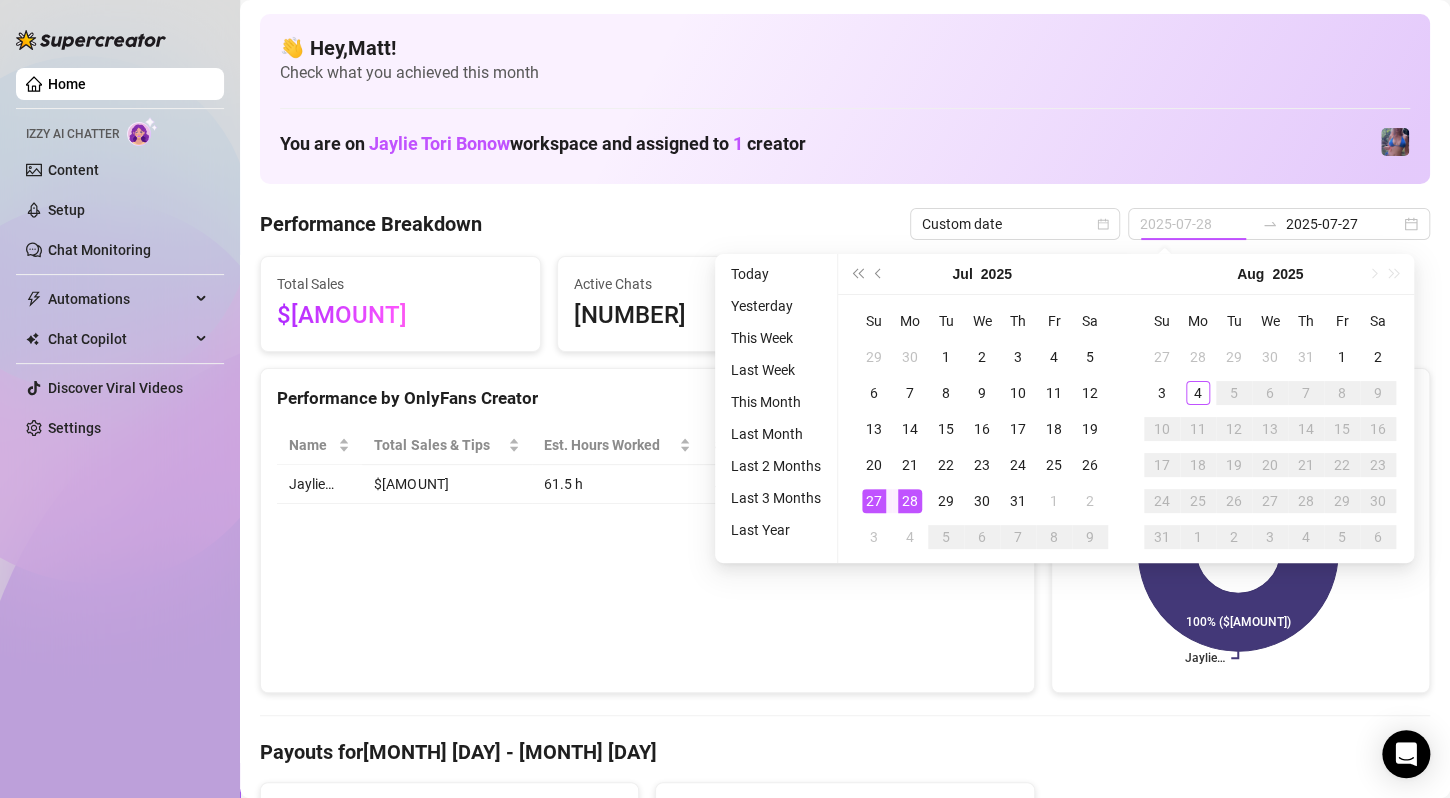 click on "28" at bounding box center [910, 501] 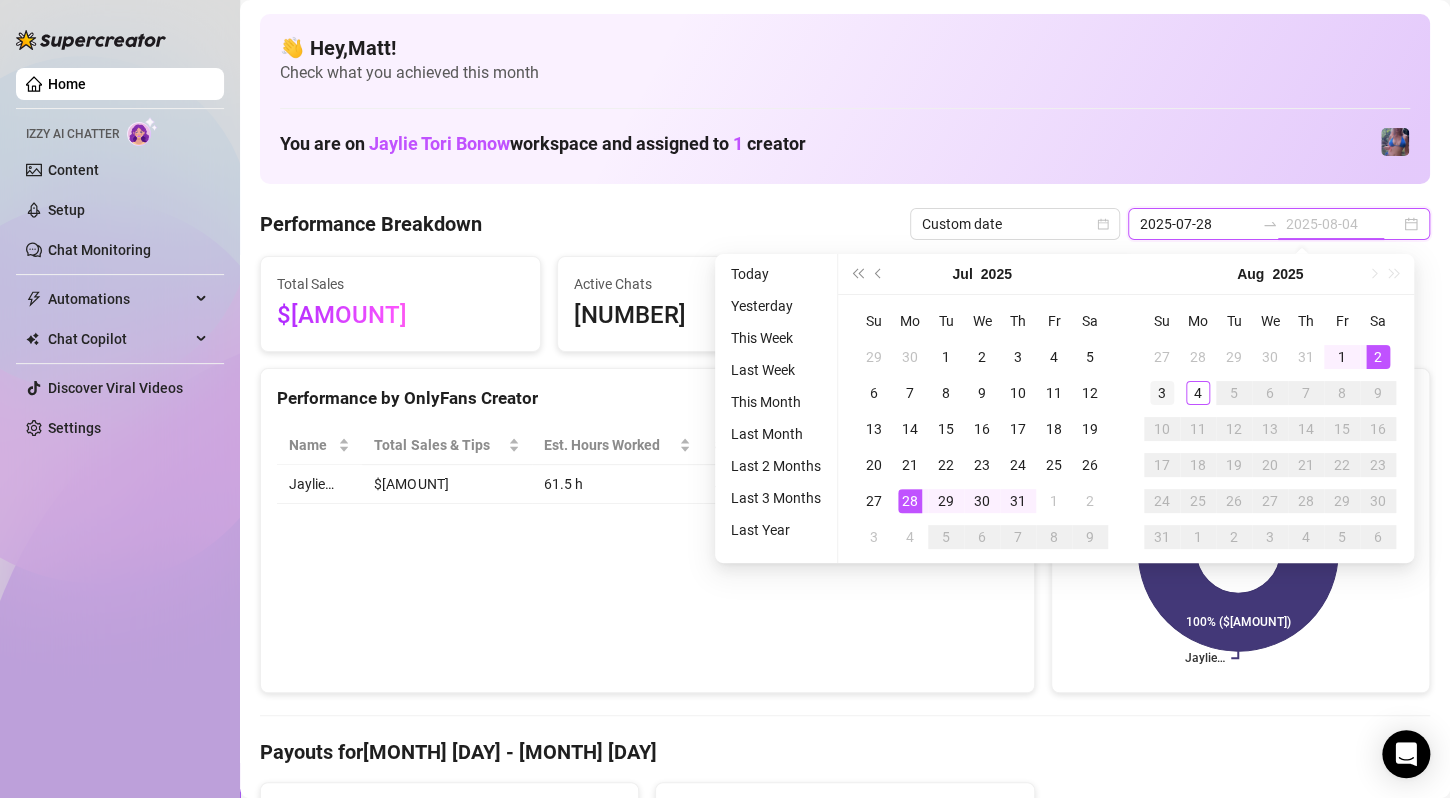 type on "2025-08-03" 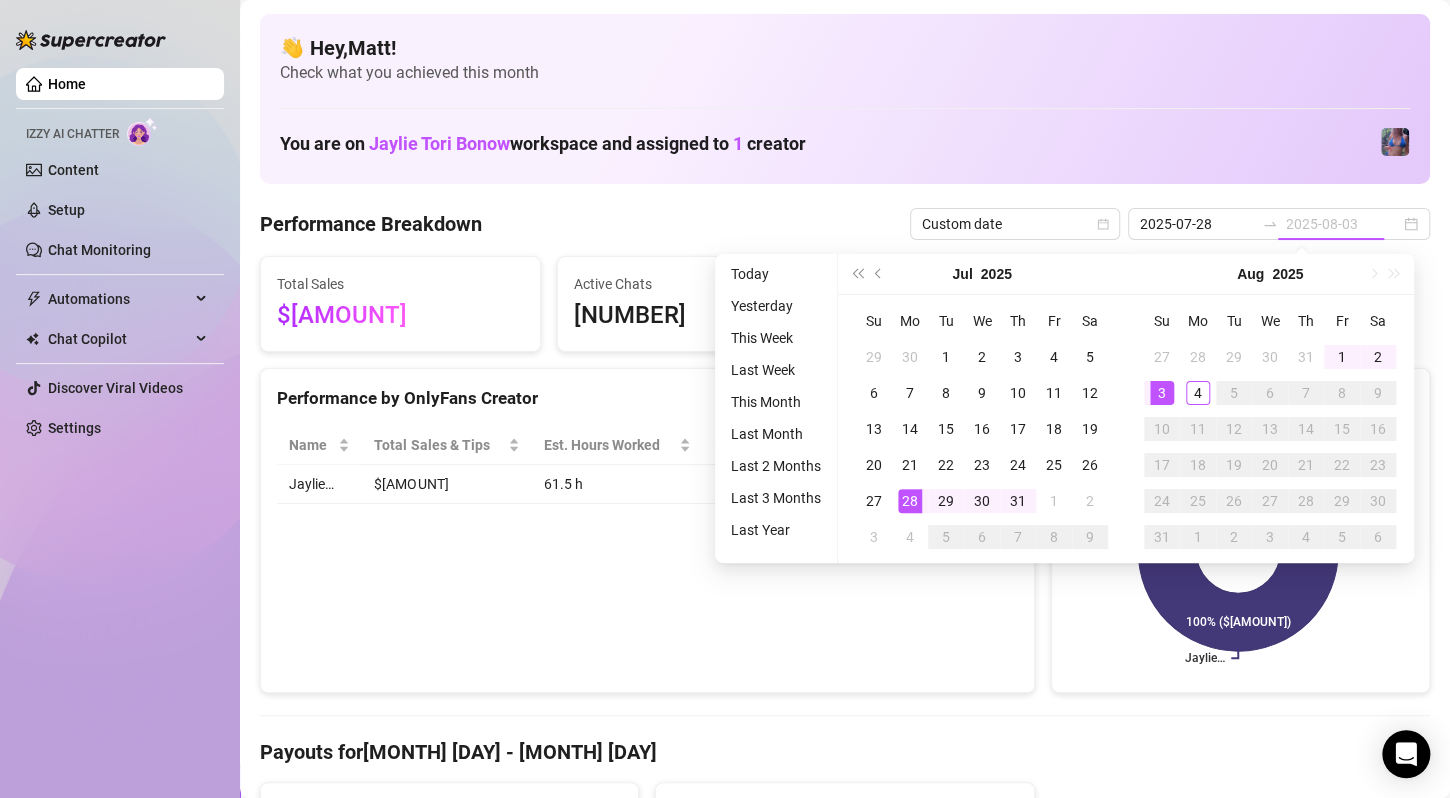 click on "3" at bounding box center (1162, 393) 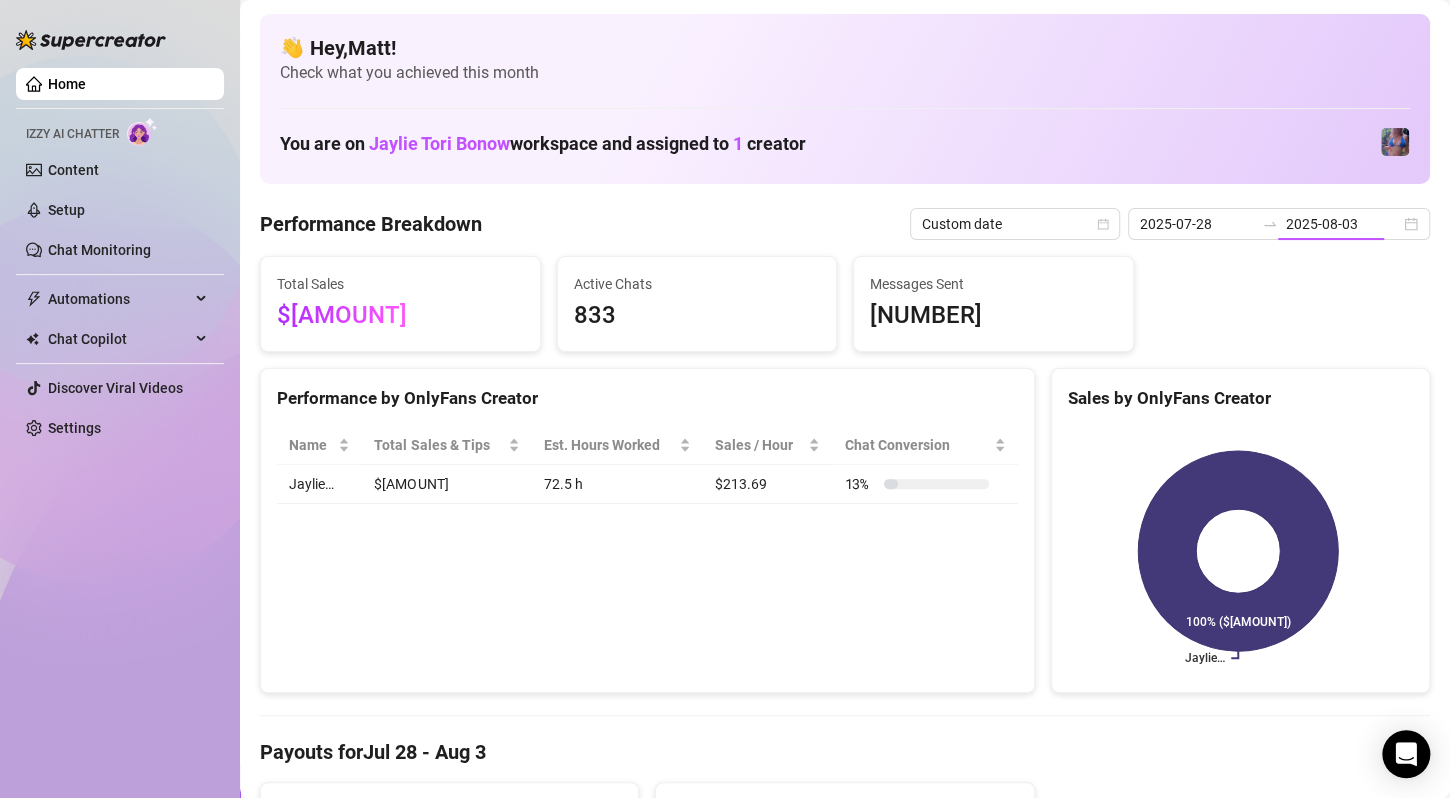 type on "2025-07-28" 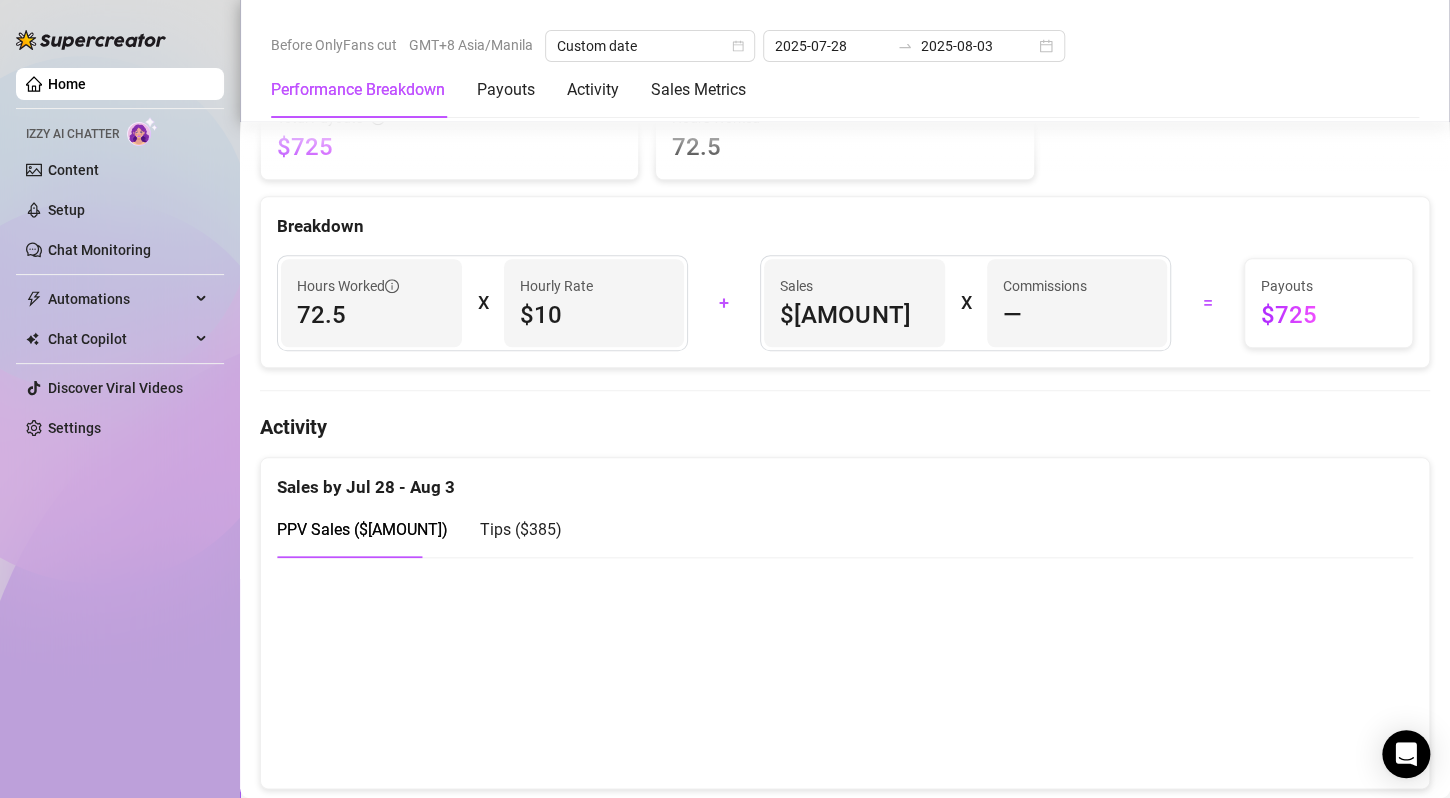scroll, scrollTop: 700, scrollLeft: 0, axis: vertical 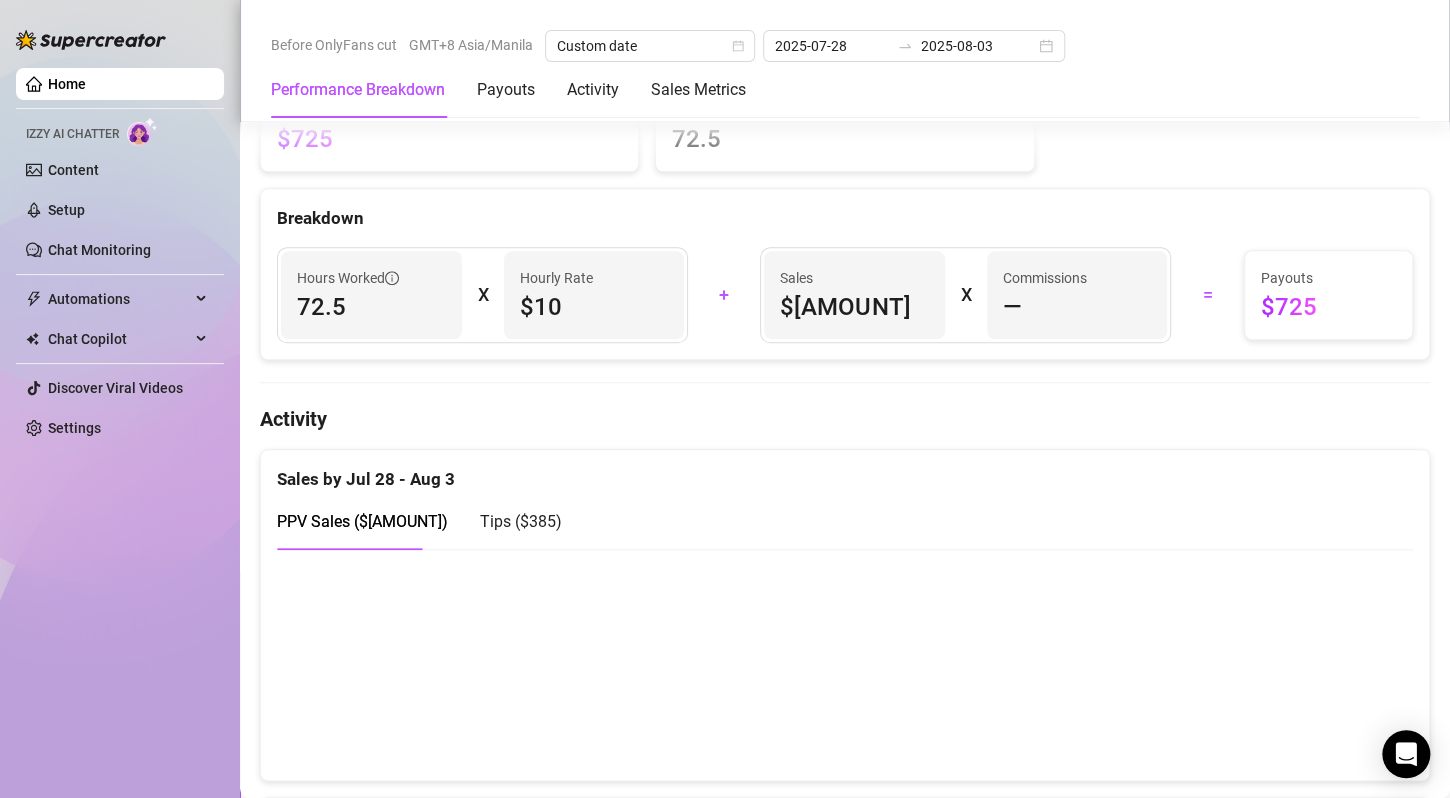 click on "Hours Worked 72.5 X Hourly Rate $10 + Sales $15,492.65 X Commissions — = Payouts $725" at bounding box center (845, 295) 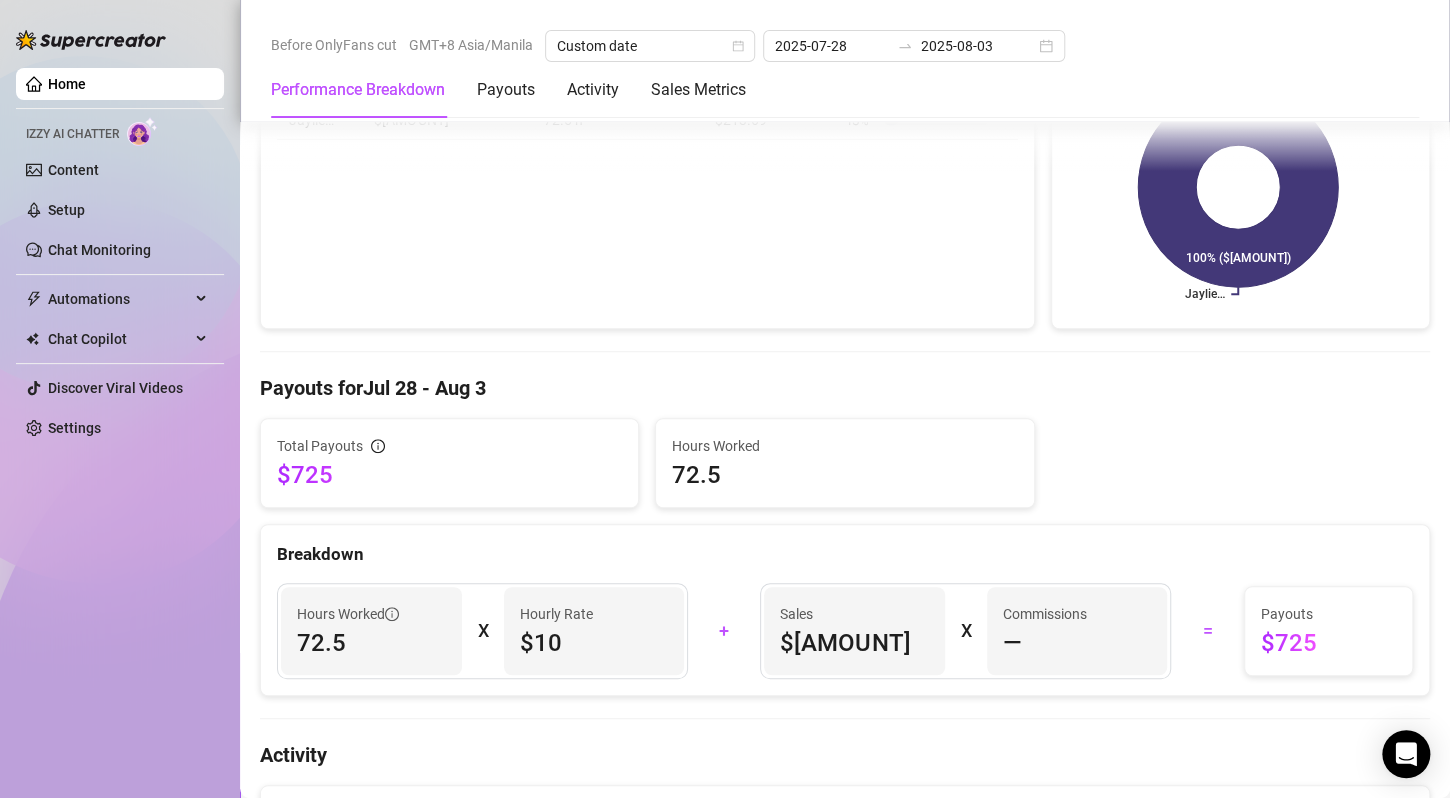 scroll, scrollTop: 500, scrollLeft: 0, axis: vertical 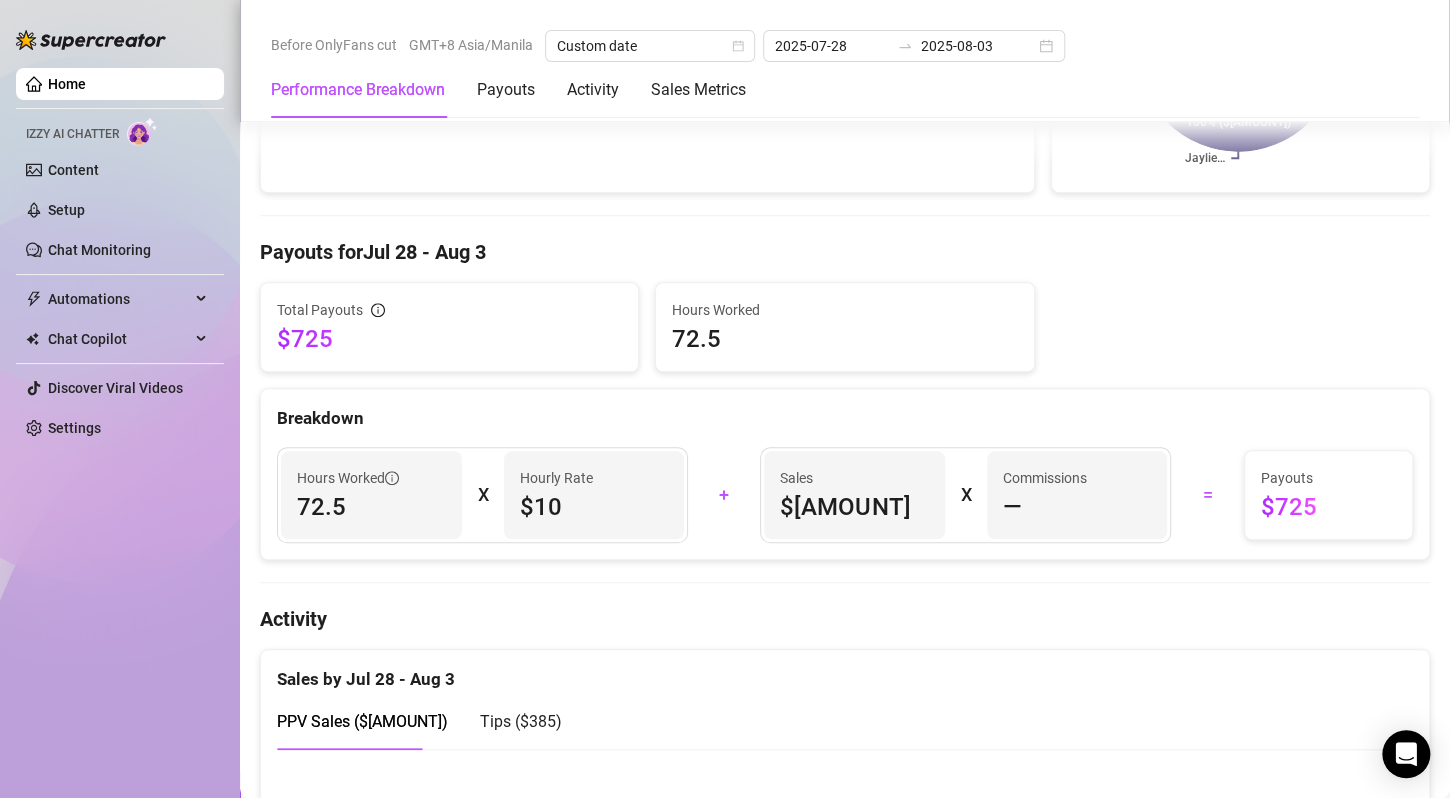 drag, startPoint x: 899, startPoint y: 519, endPoint x: 766, endPoint y: 497, distance: 134.80727 